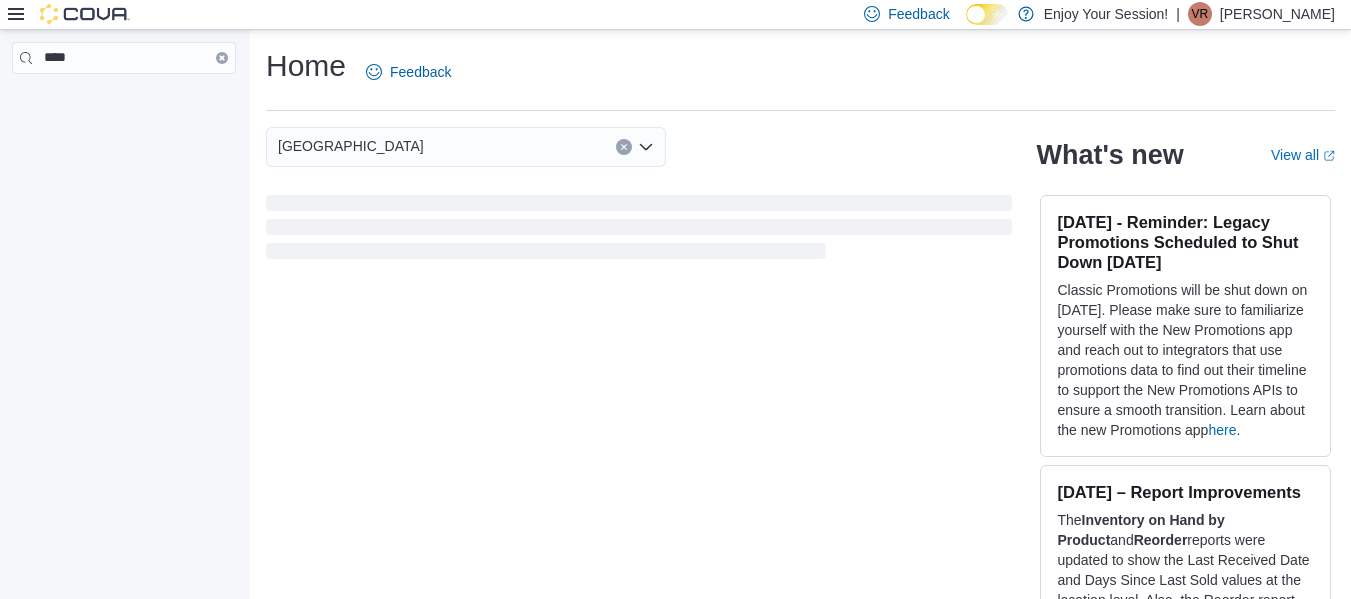 scroll, scrollTop: 0, scrollLeft: 0, axis: both 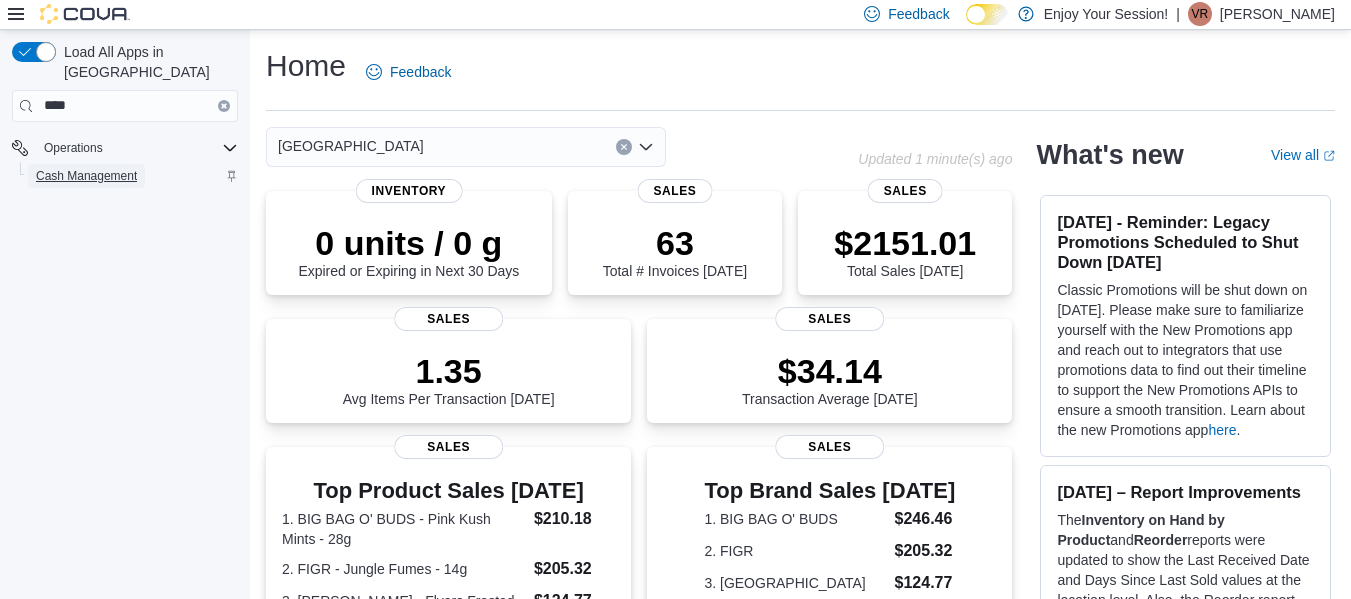 click on "Cash Management" at bounding box center [86, 176] 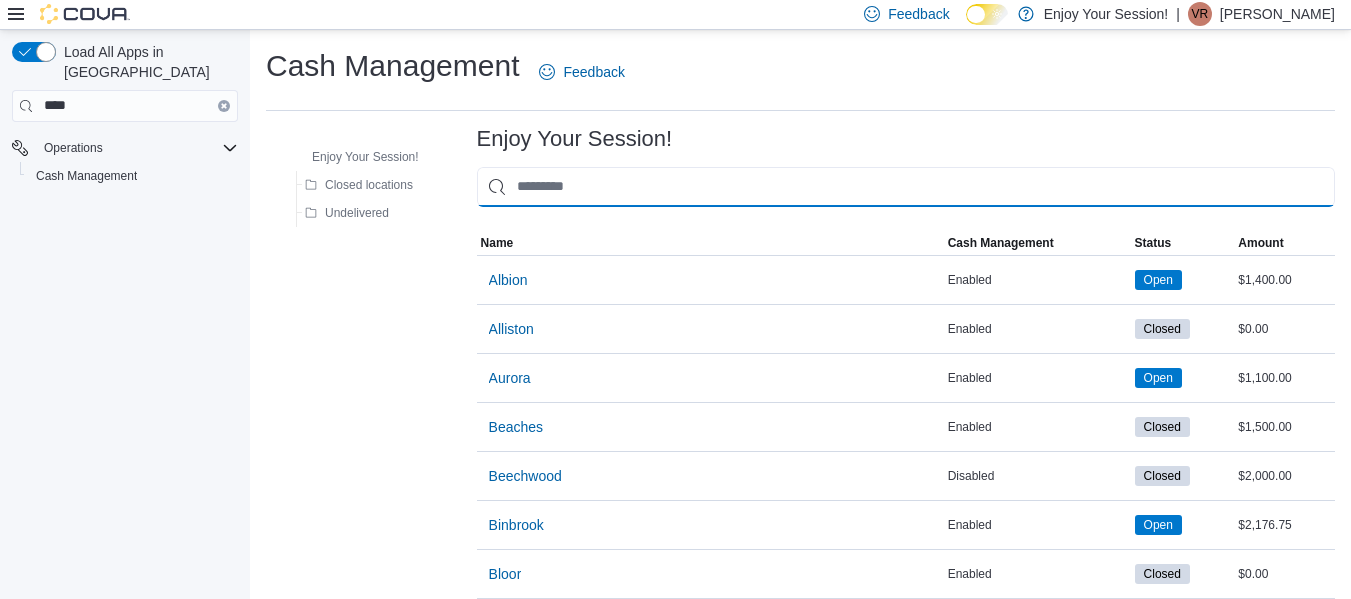 click at bounding box center [906, 187] 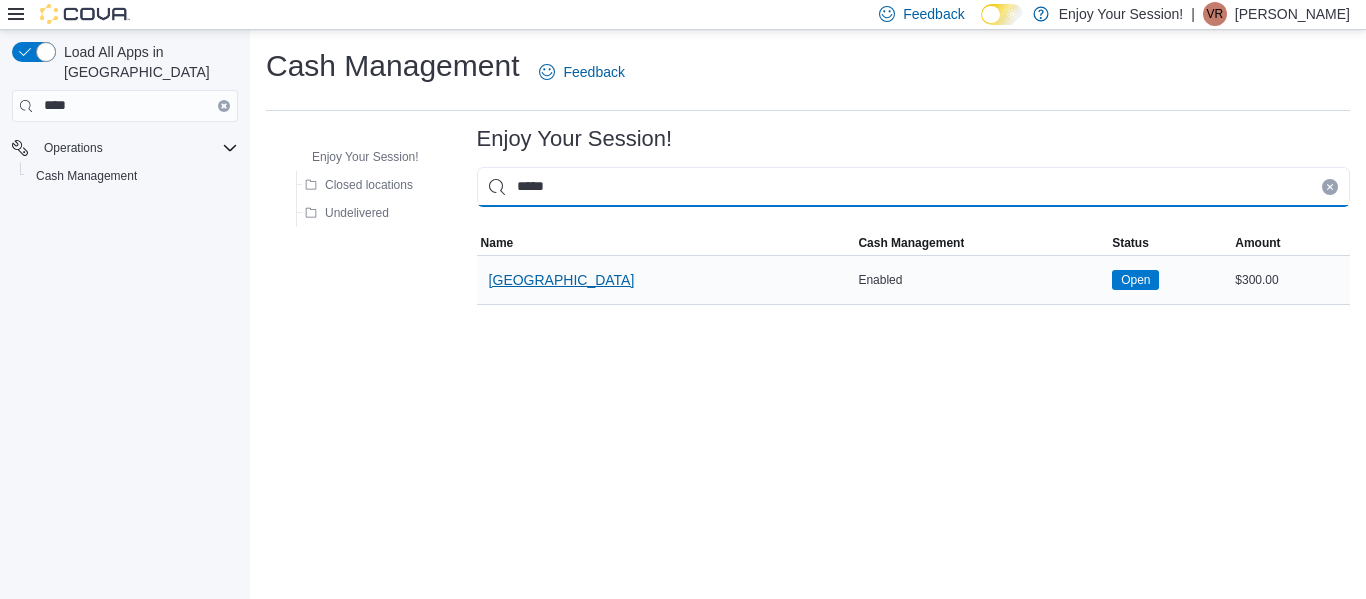 type on "*****" 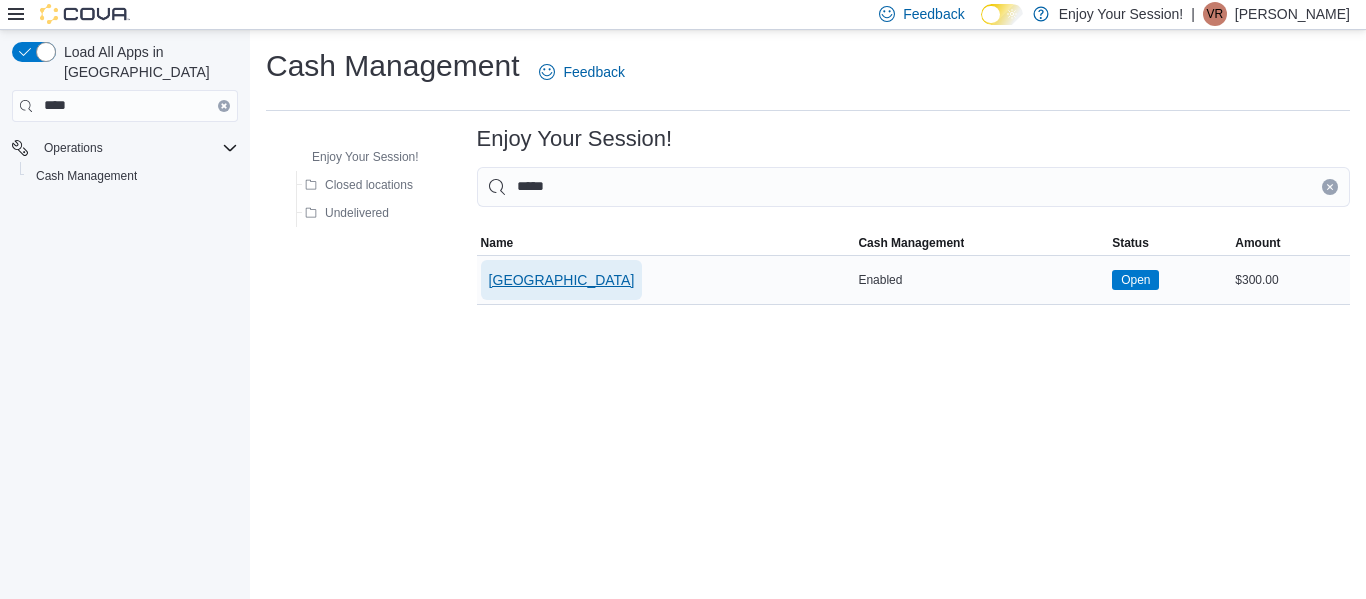 click on "[GEOGRAPHIC_DATA]" at bounding box center (562, 280) 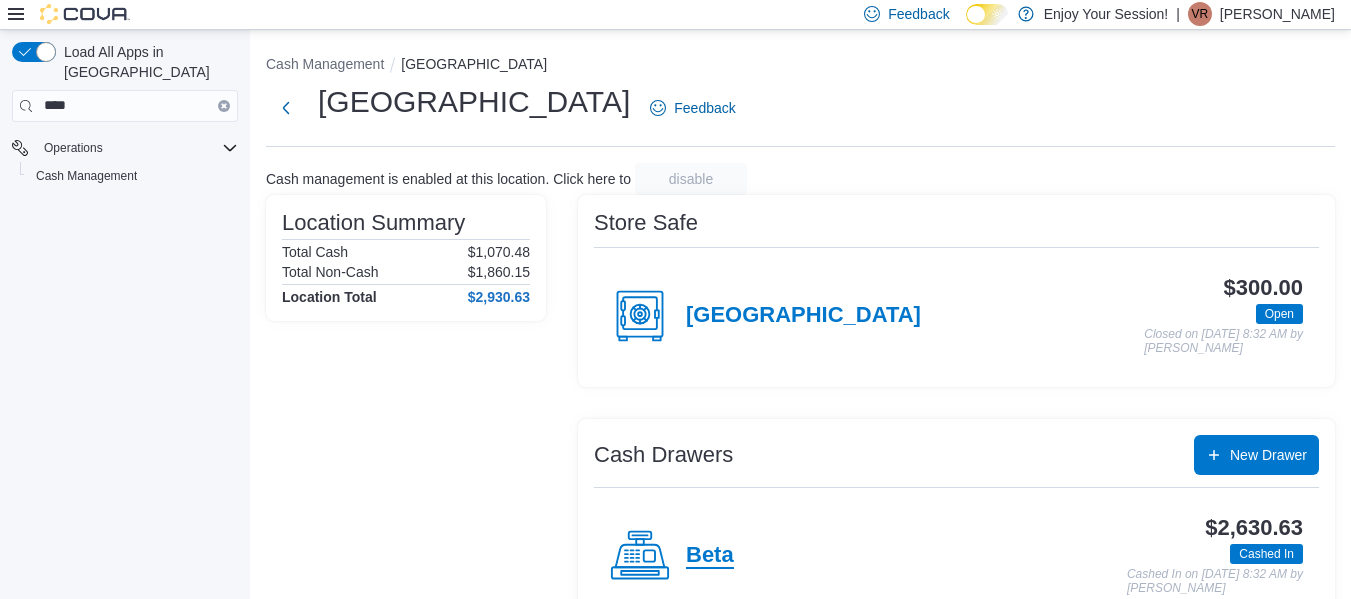 click on "Beta" at bounding box center (710, 556) 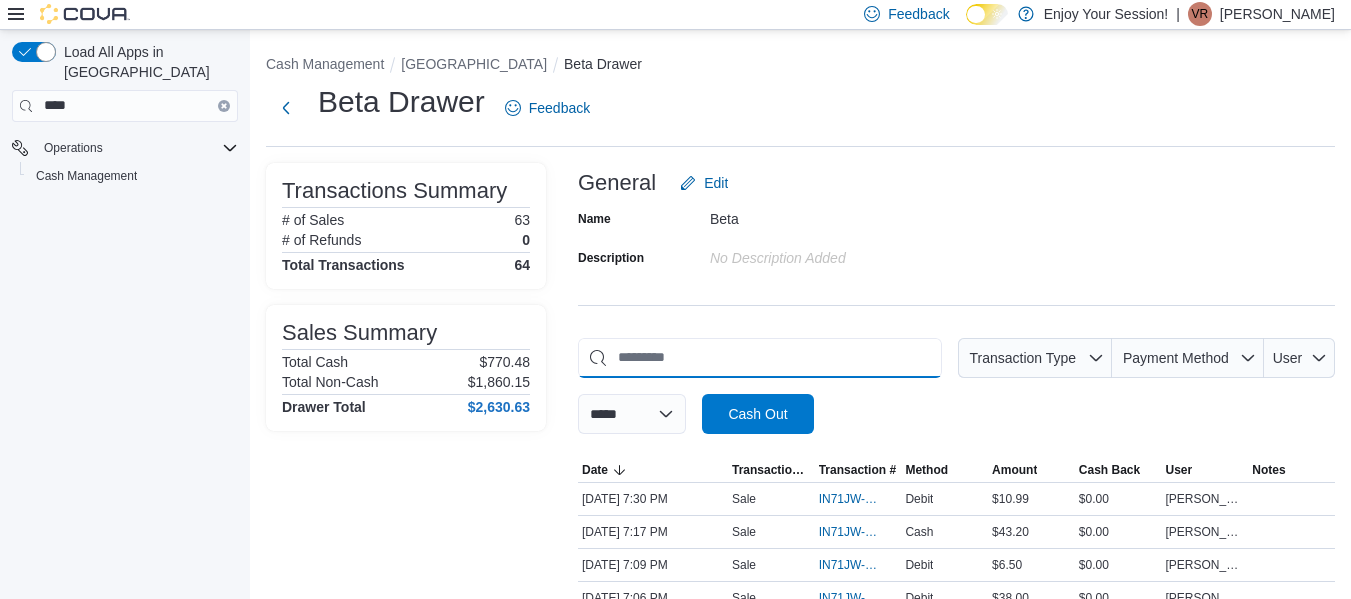 click at bounding box center [760, 358] 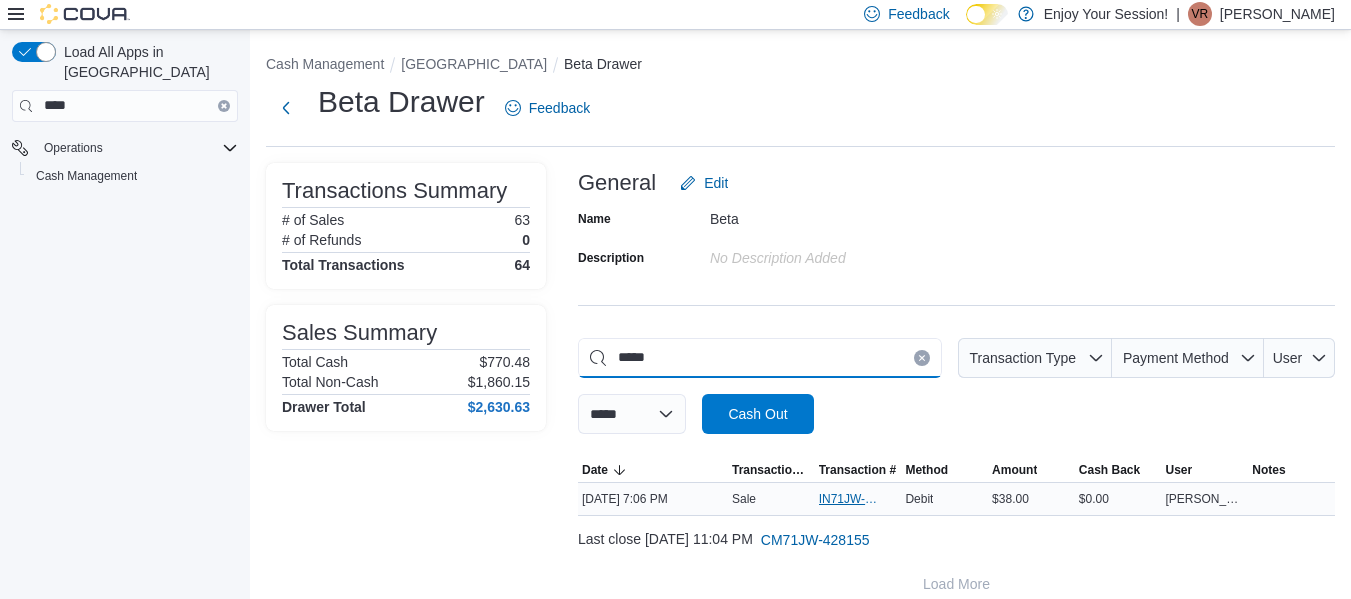 type on "*****" 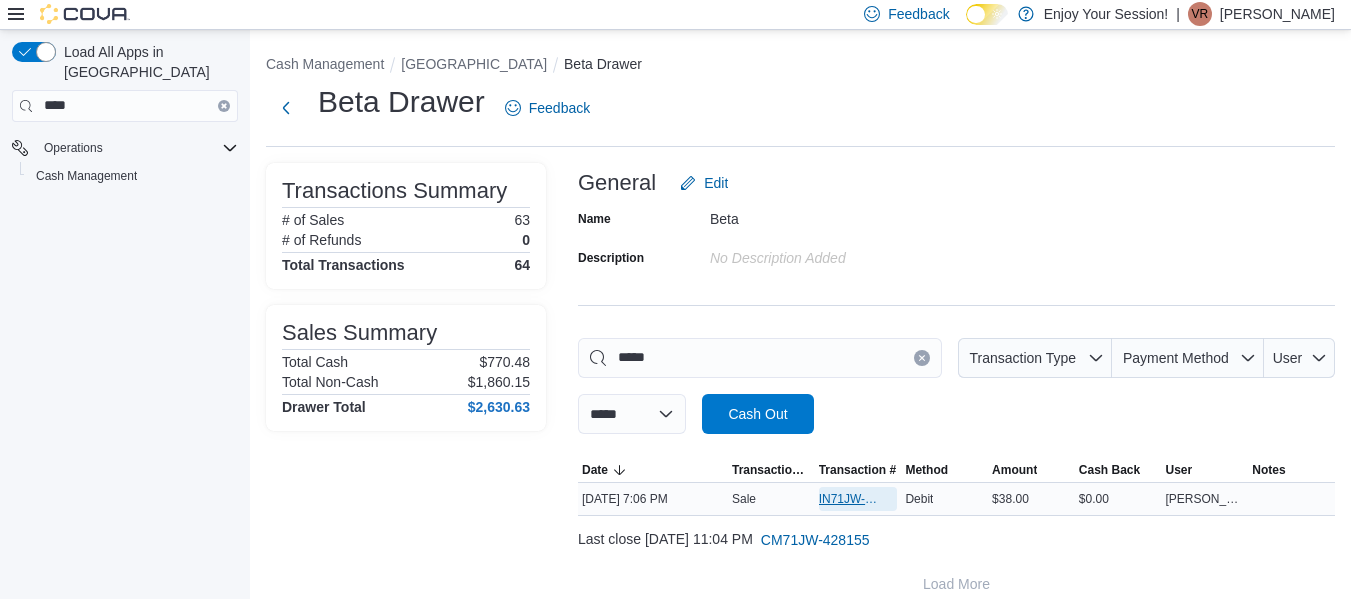 click on "IN71JW-7200206" at bounding box center (848, 499) 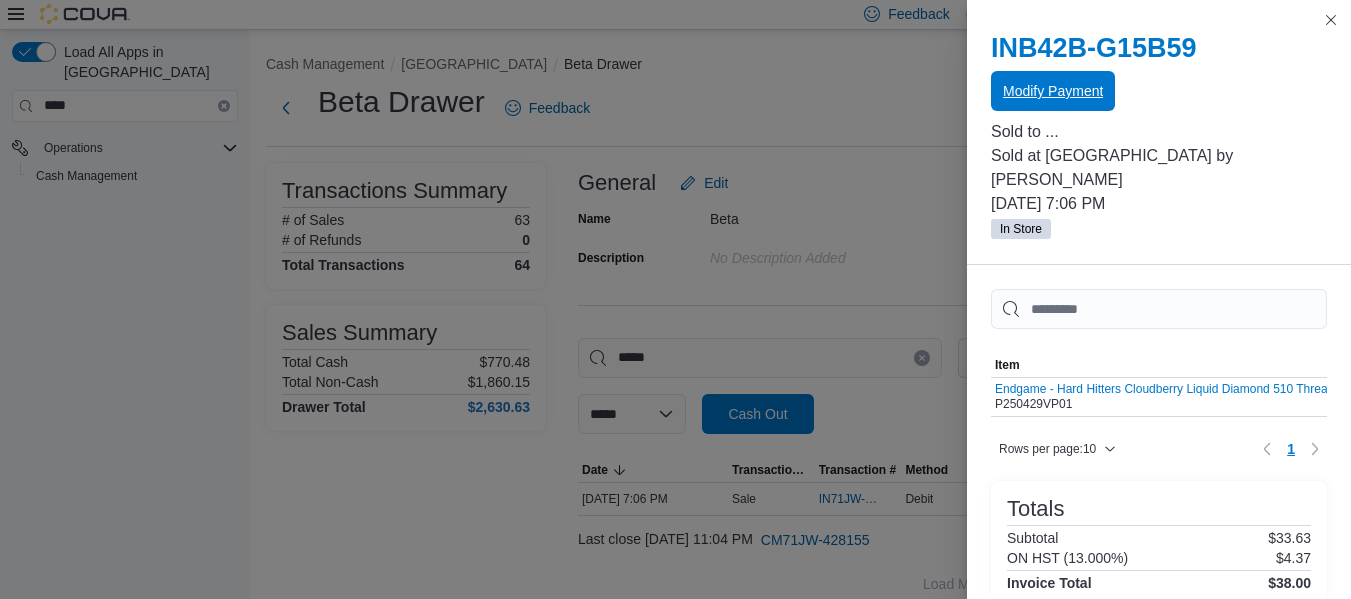 click on "Modify Payment" at bounding box center [1053, 91] 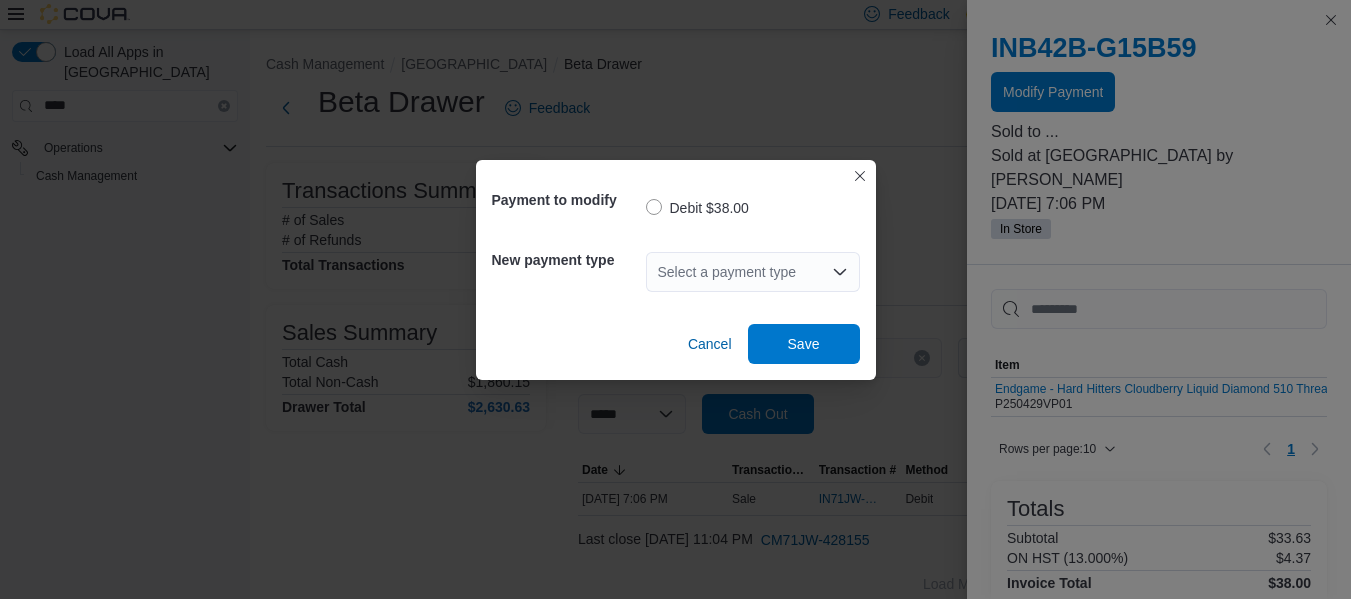 click on "Select a payment type" at bounding box center (753, 272) 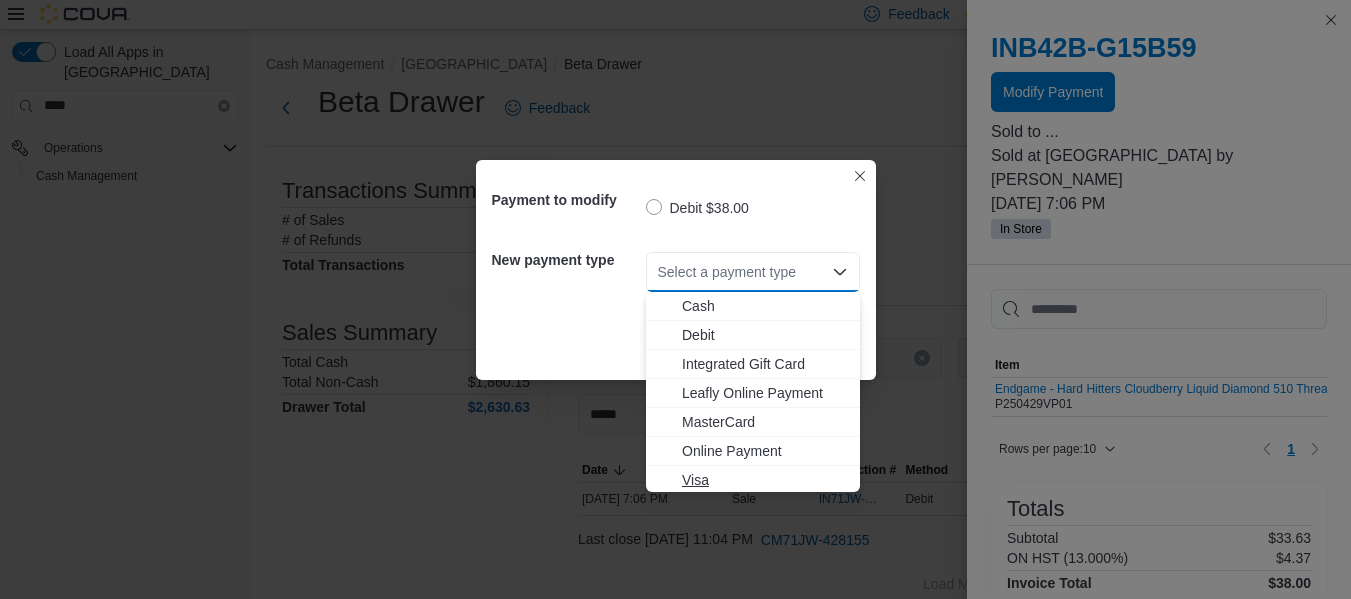 click on "Visa" at bounding box center [765, 480] 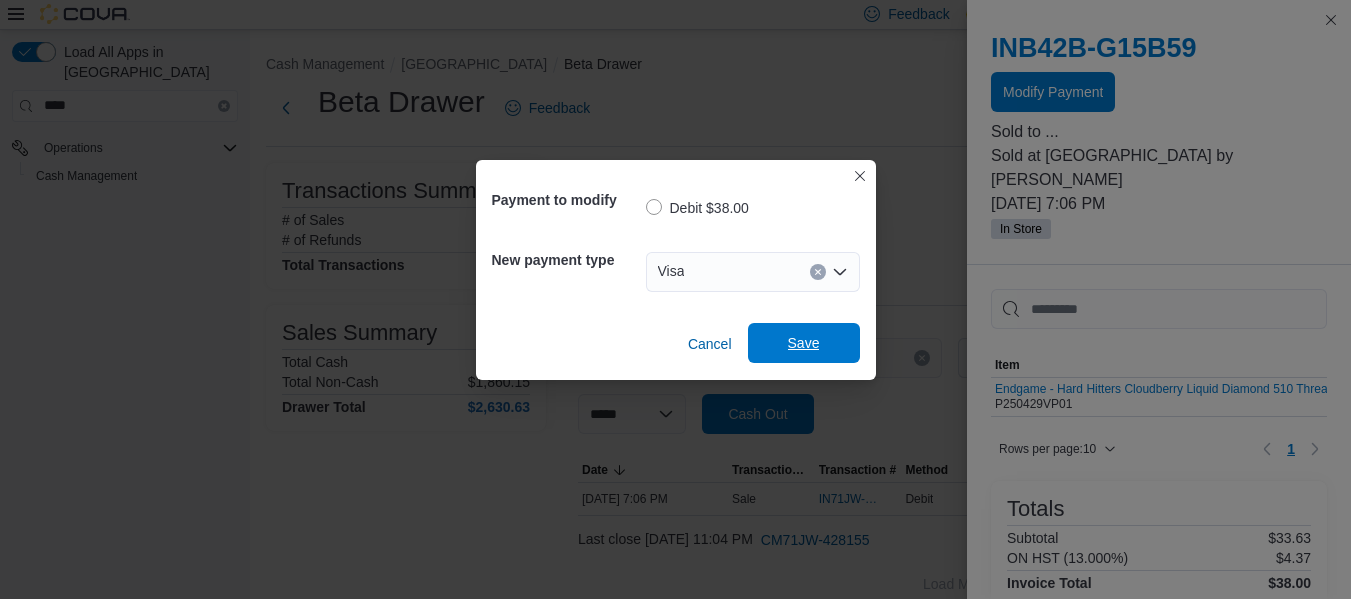 click on "Save" at bounding box center (804, 343) 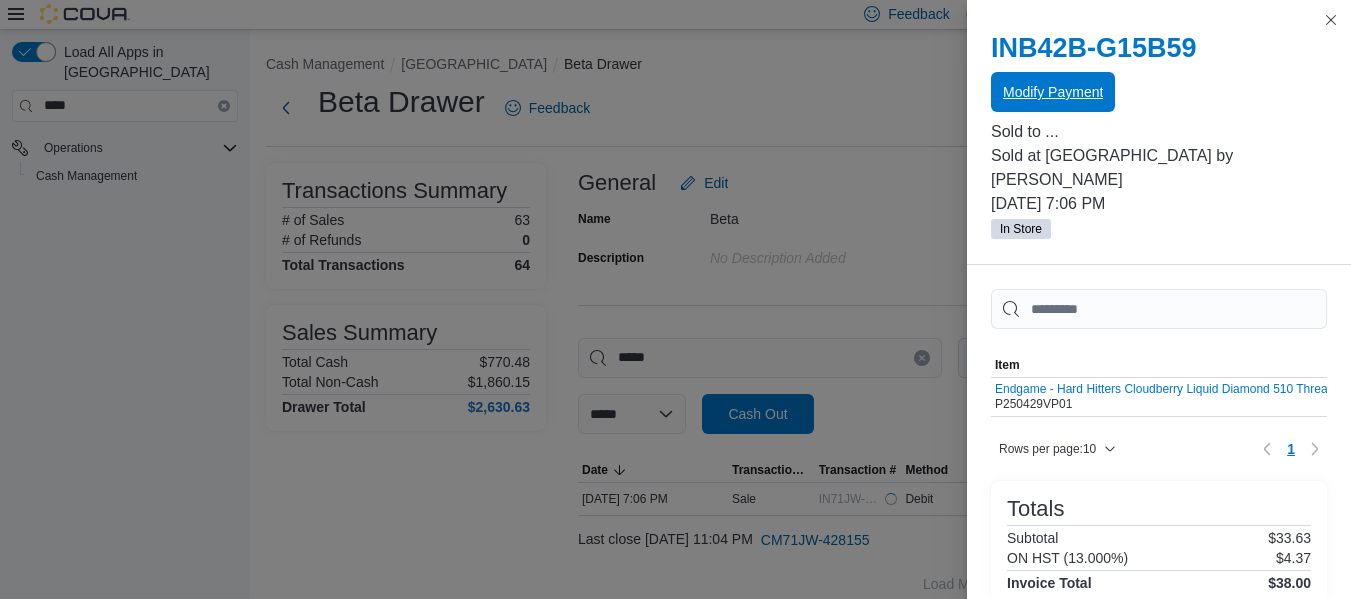 scroll, scrollTop: 0, scrollLeft: 0, axis: both 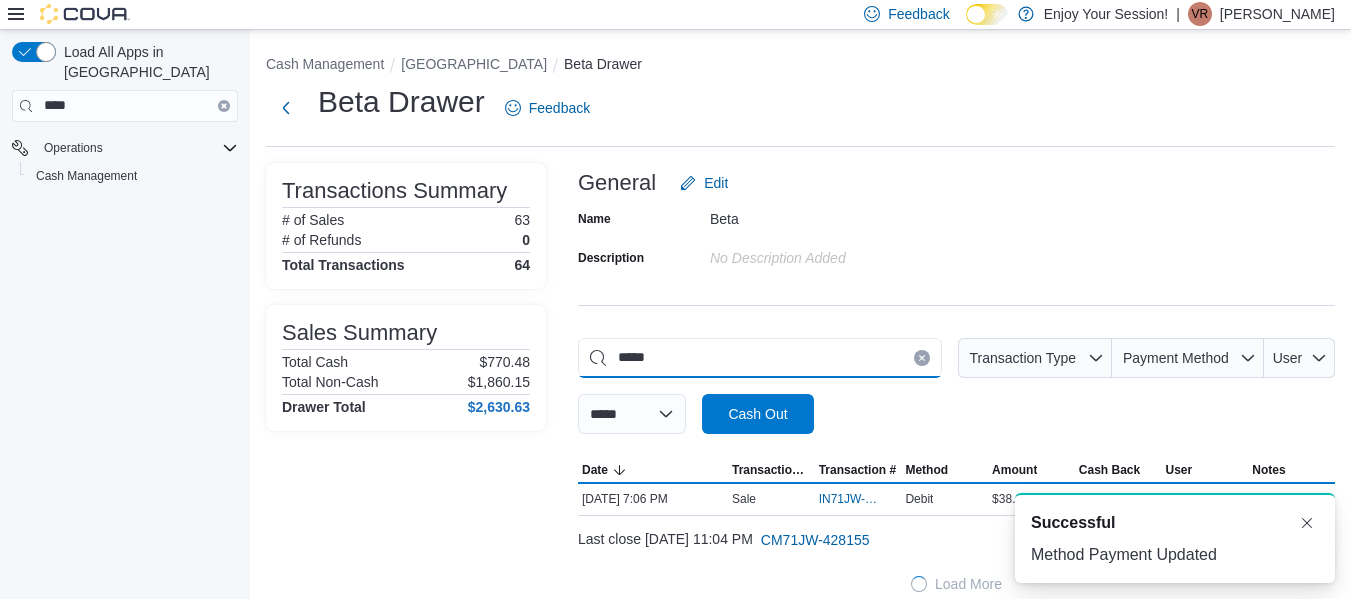 click on "*****" at bounding box center [760, 358] 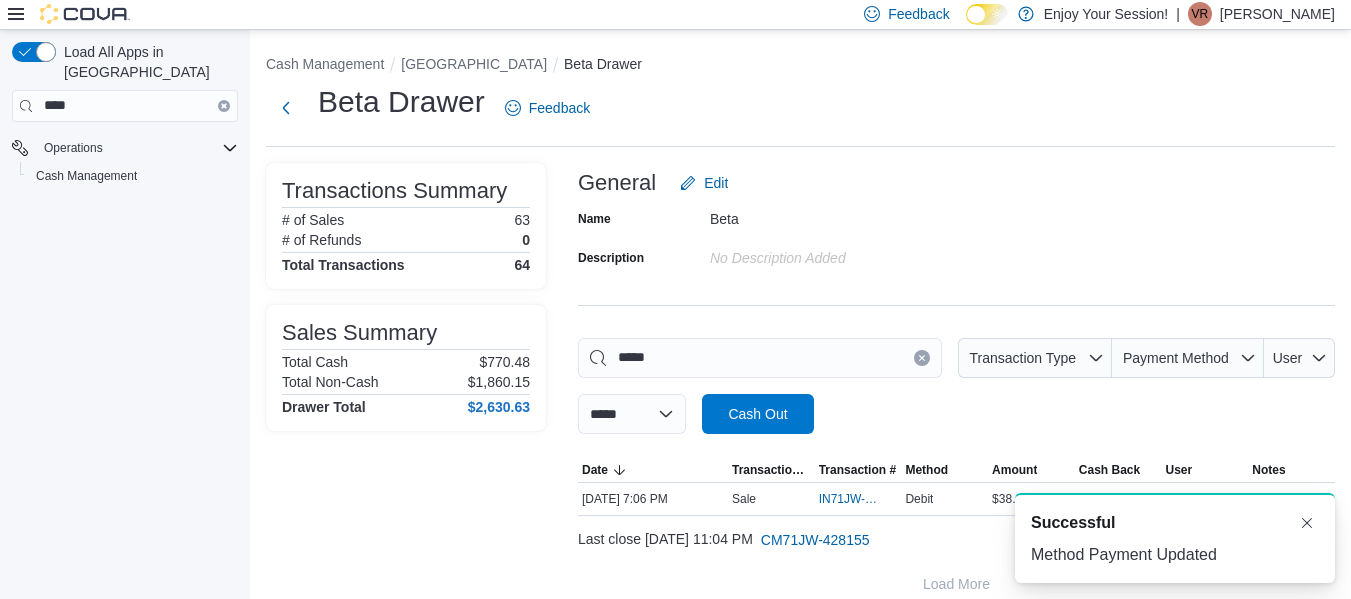 click 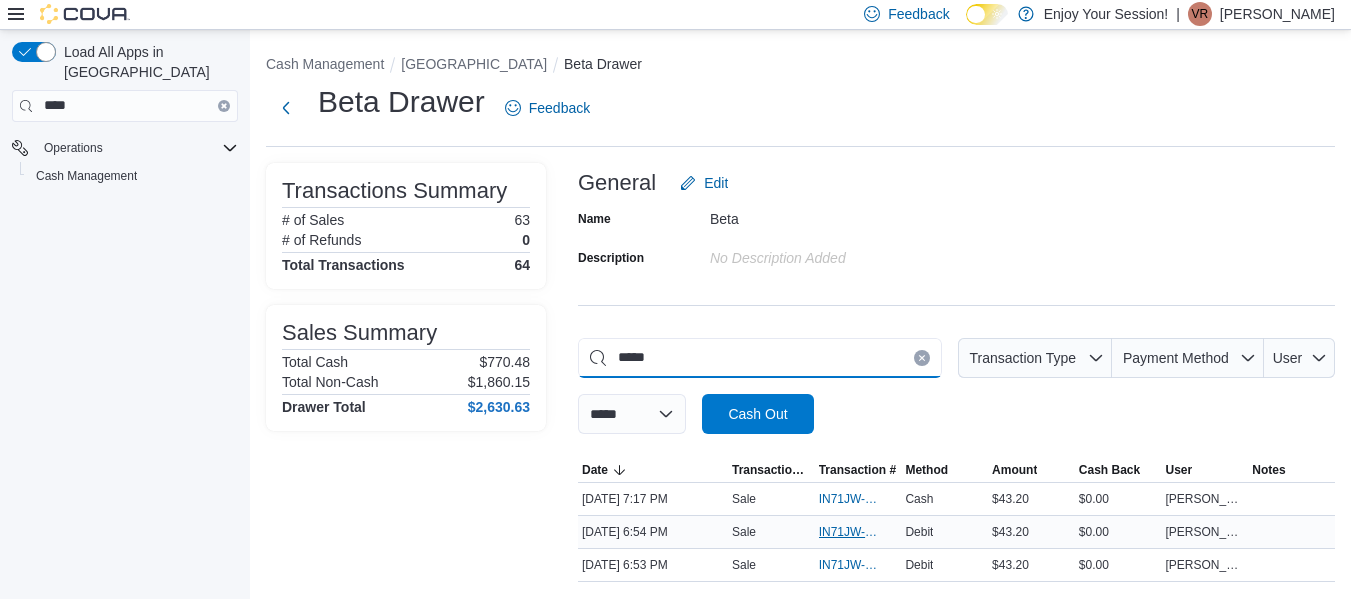 type on "*****" 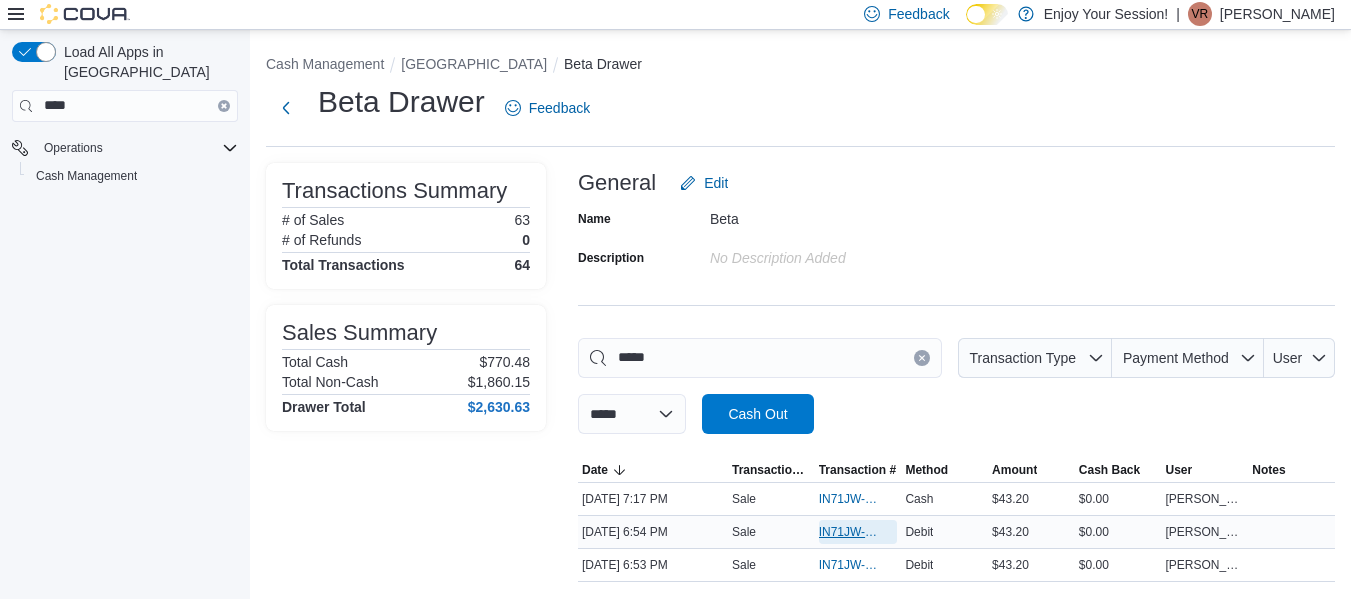 click on "IN71JW-7200113" at bounding box center [848, 532] 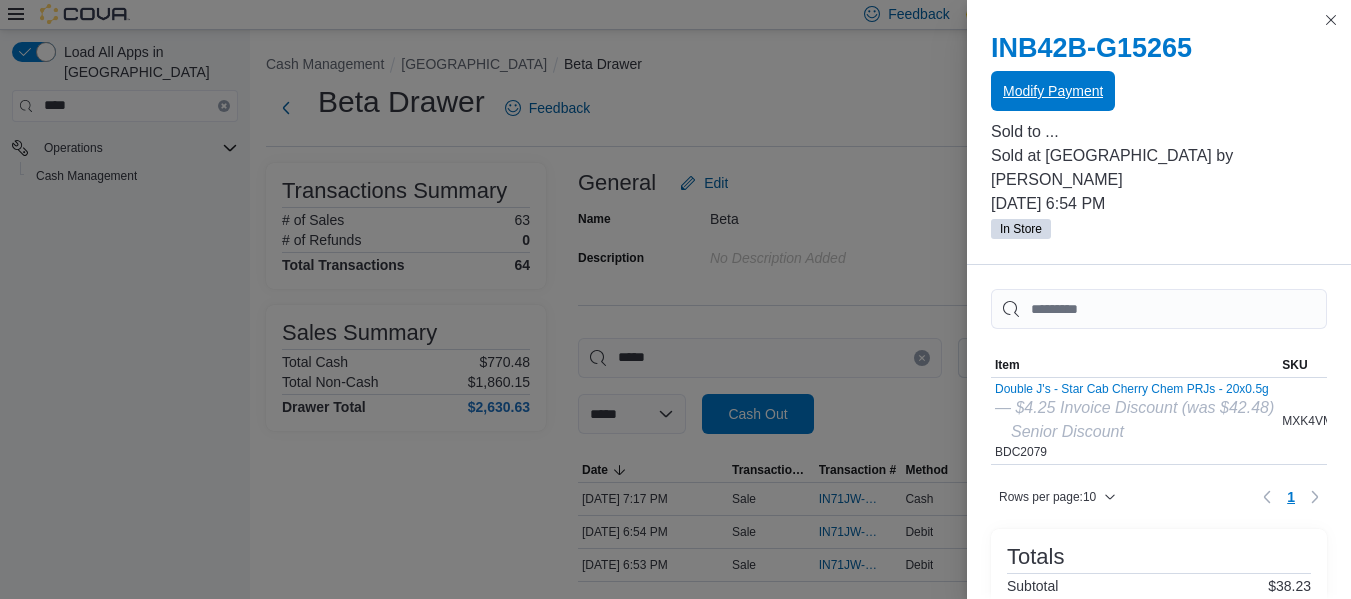 click on "Modify Payment" at bounding box center [1053, 91] 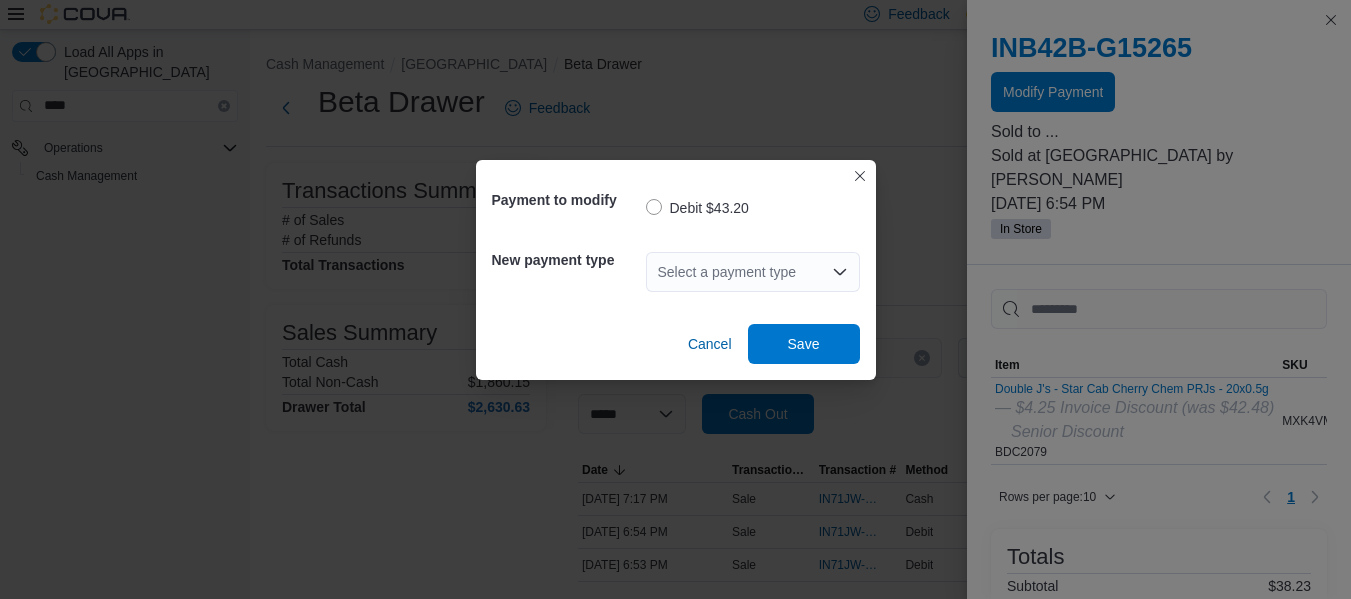 click on "Select a payment type" at bounding box center [753, 272] 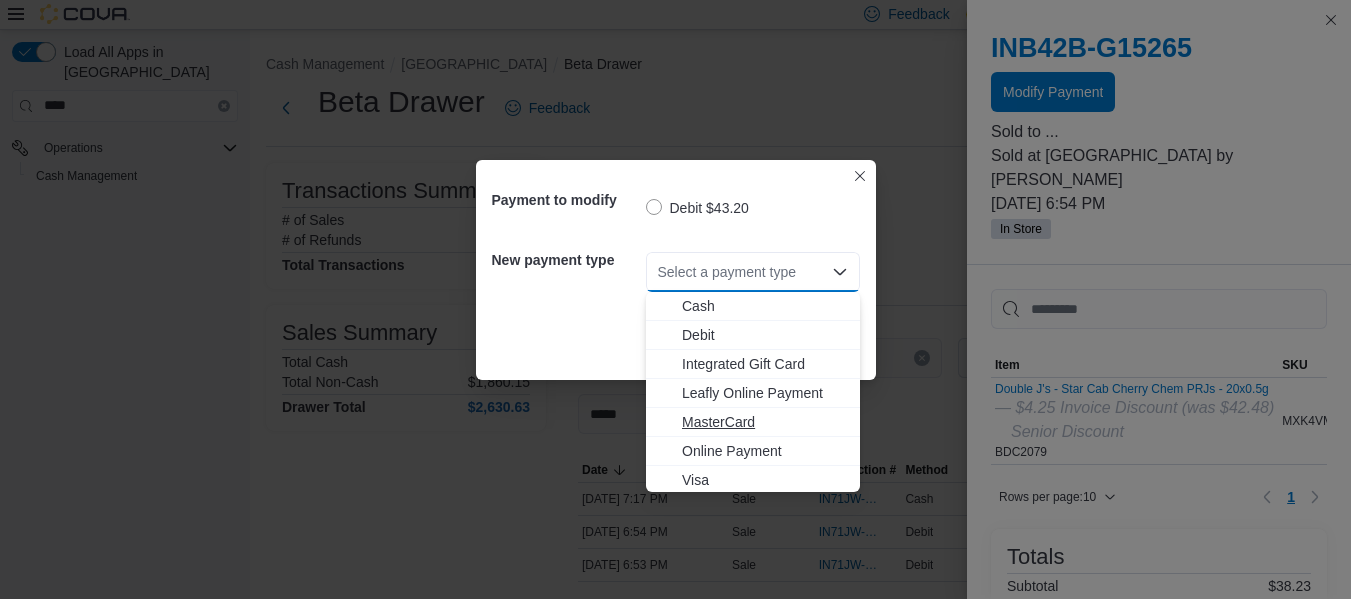 click on "MasterCard" at bounding box center [765, 422] 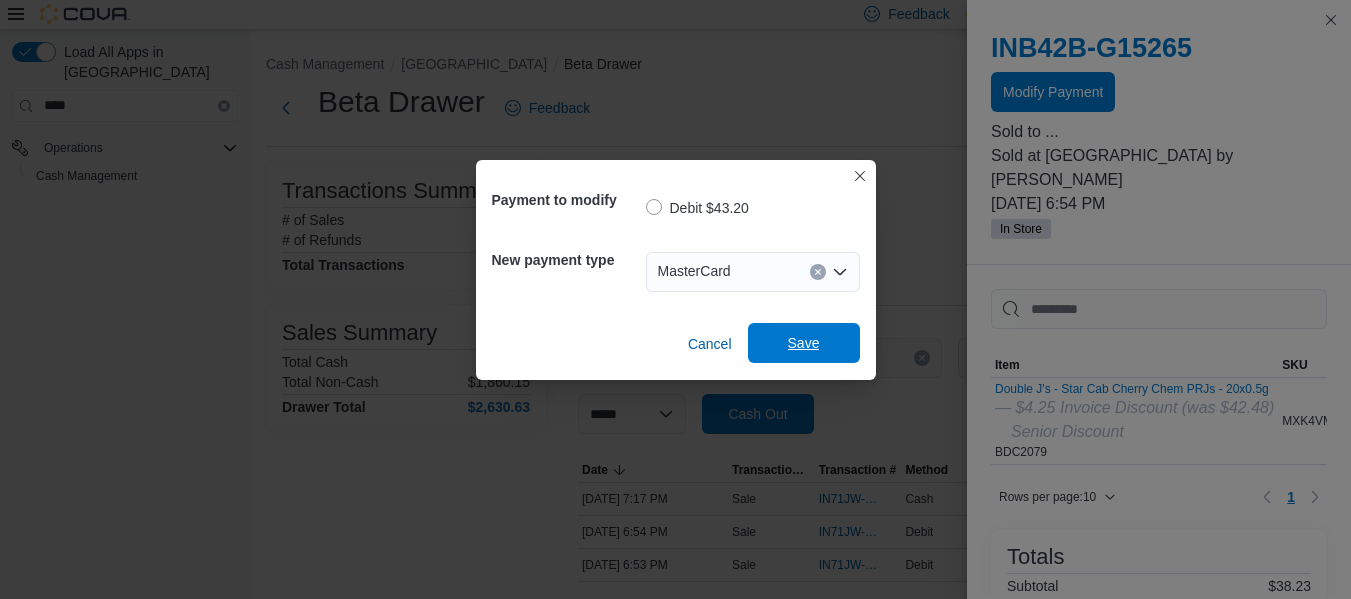 click on "Save" at bounding box center [804, 343] 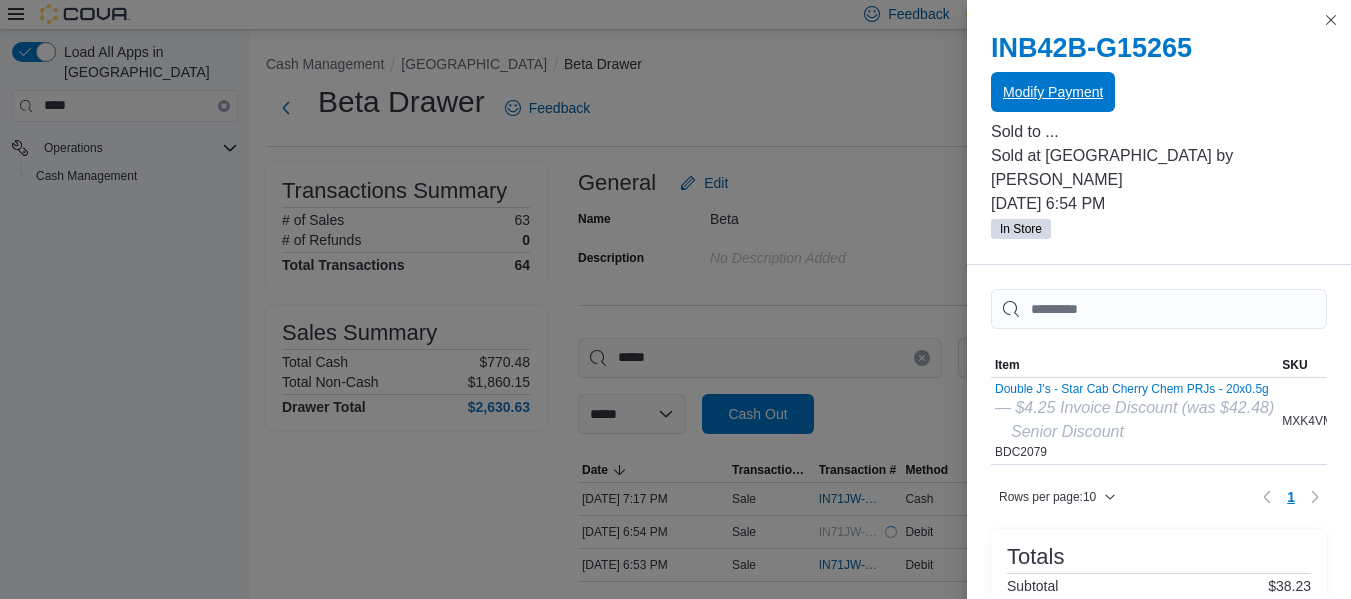 scroll, scrollTop: 0, scrollLeft: 0, axis: both 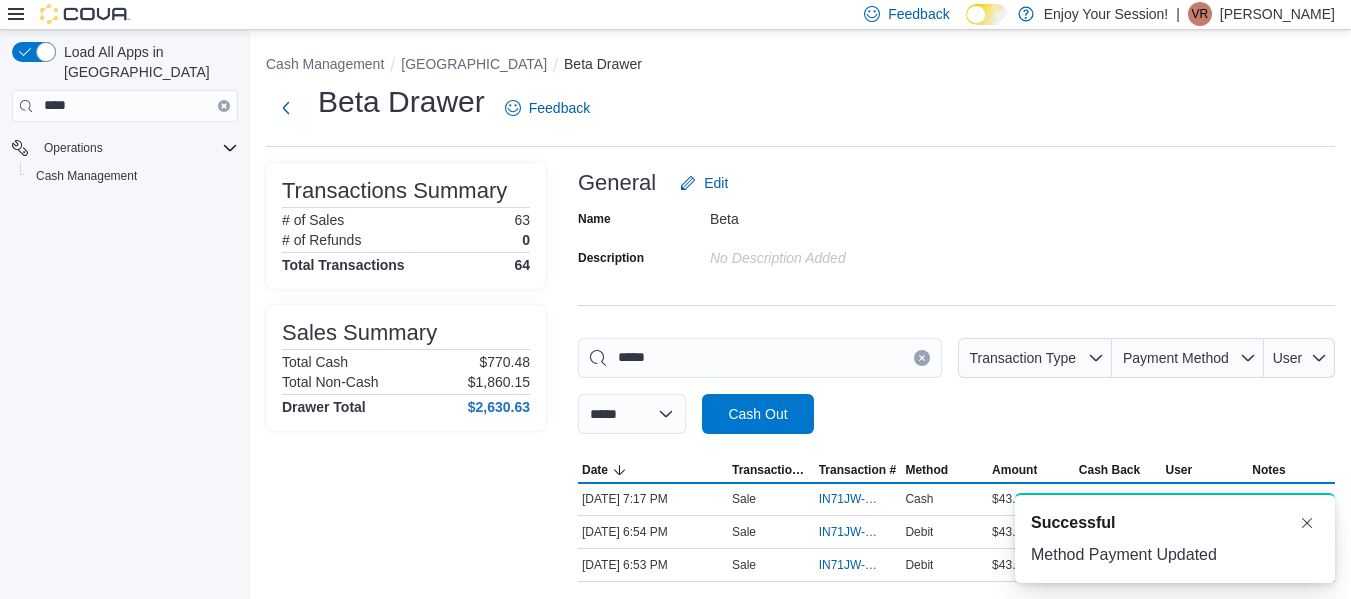 click at bounding box center (922, 358) 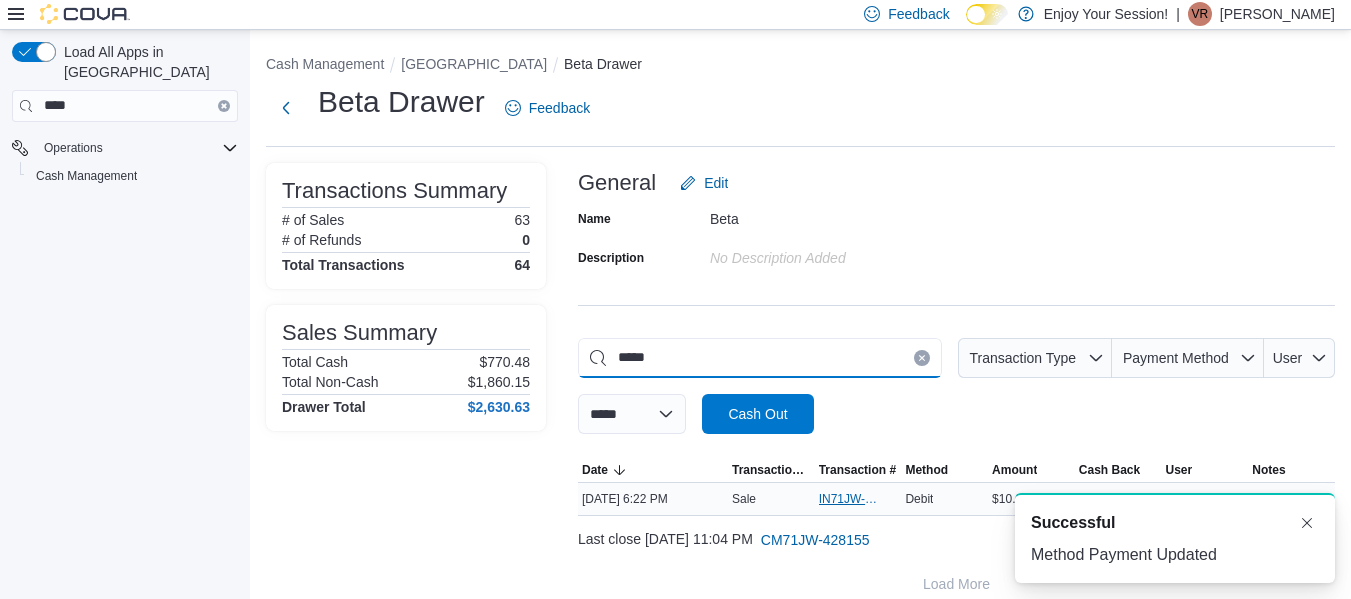 type on "*****" 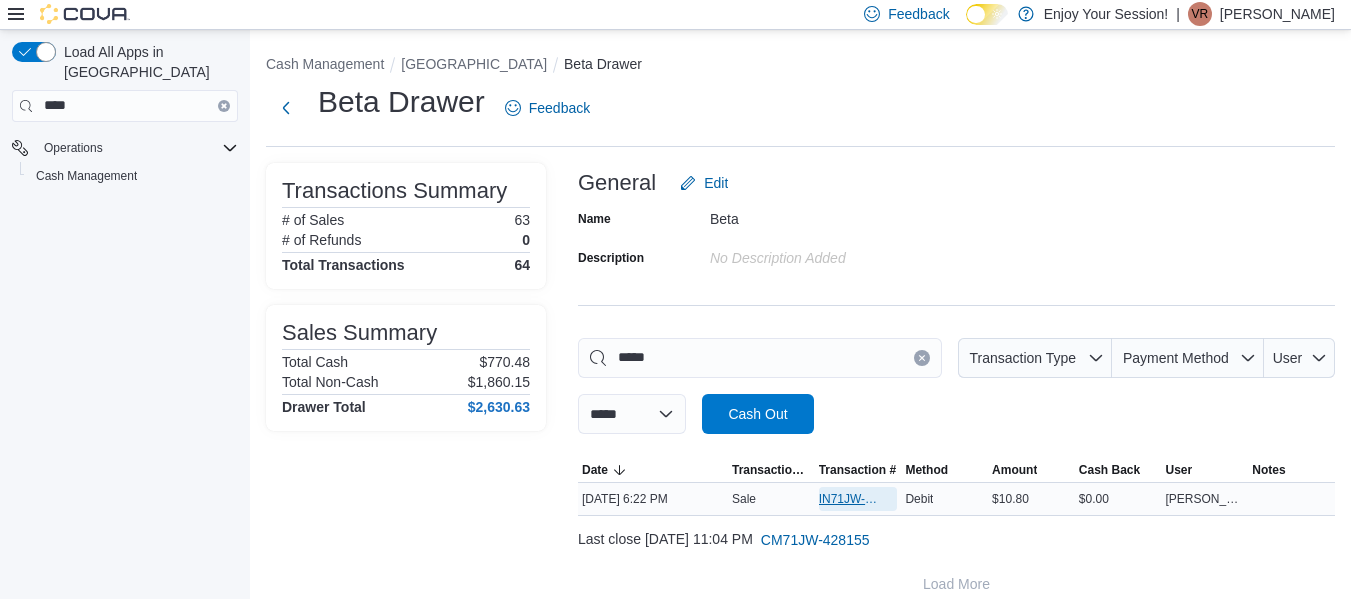 click on "IN71JW-7199894" at bounding box center (848, 499) 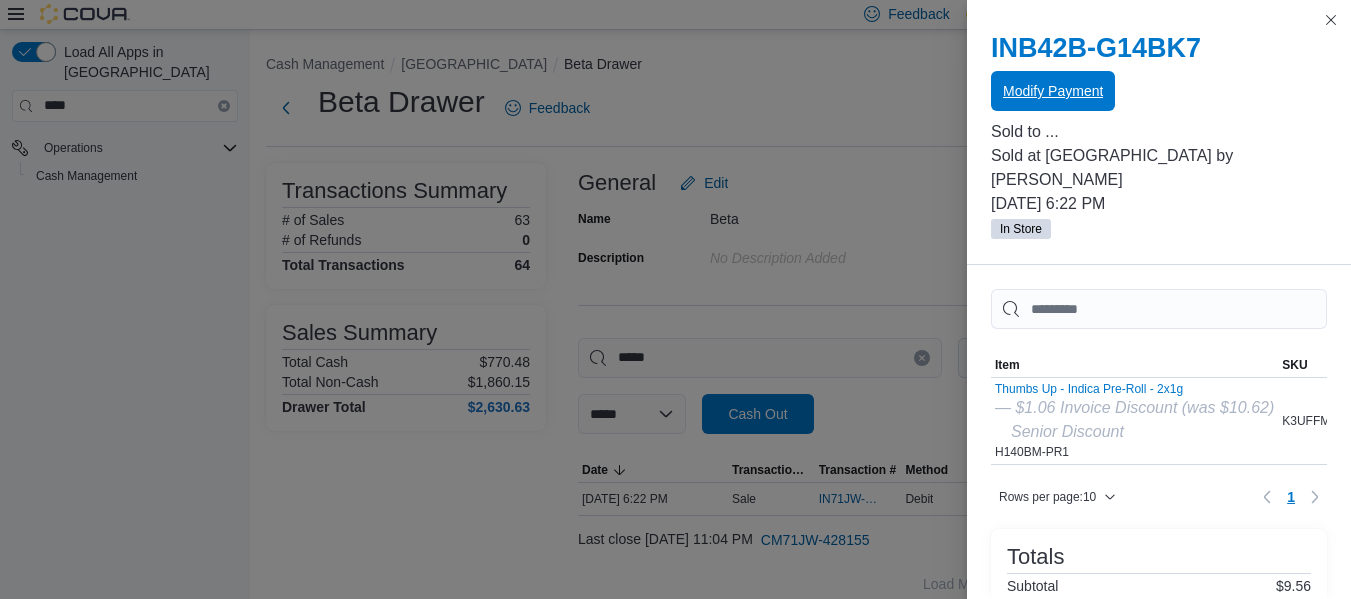 click on "Modify Payment" at bounding box center (1053, 91) 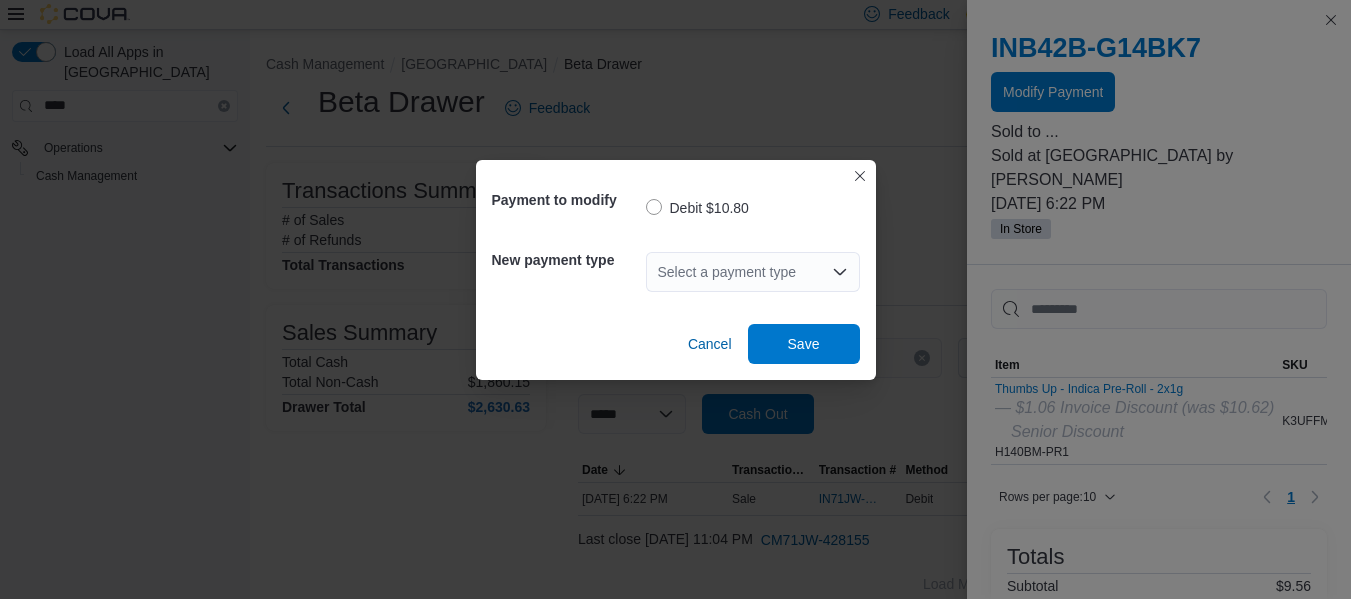 click 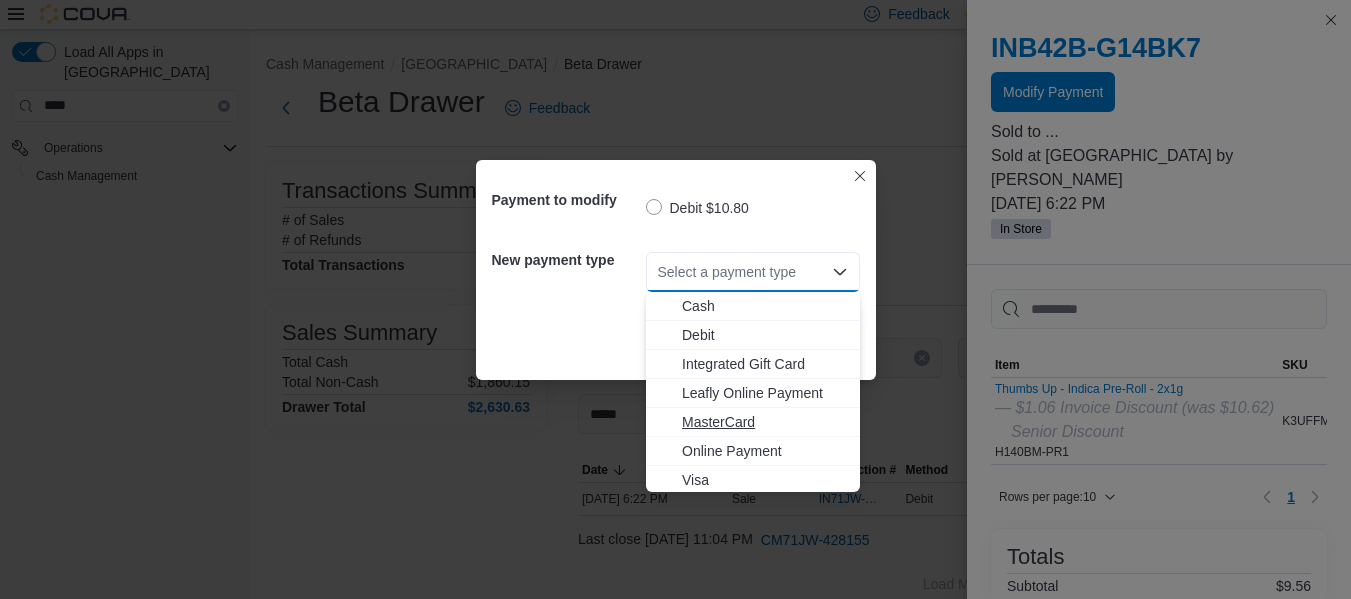 click on "MasterCard" at bounding box center (765, 422) 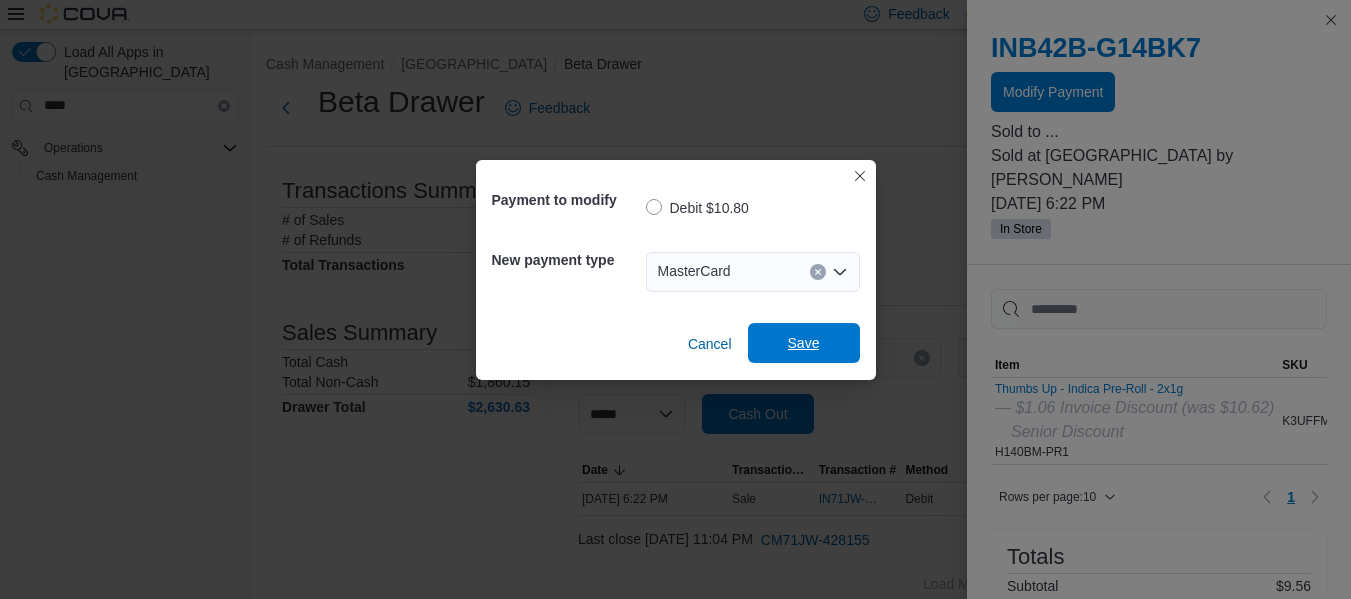 click on "Save" at bounding box center [804, 343] 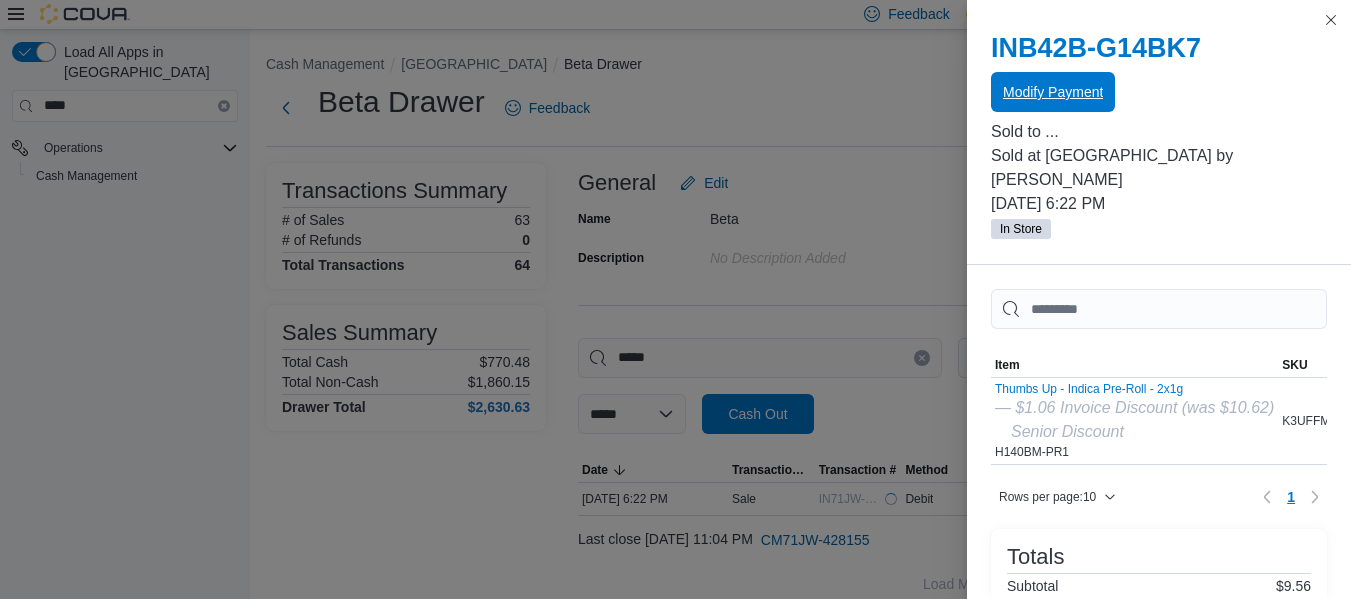scroll, scrollTop: 0, scrollLeft: 0, axis: both 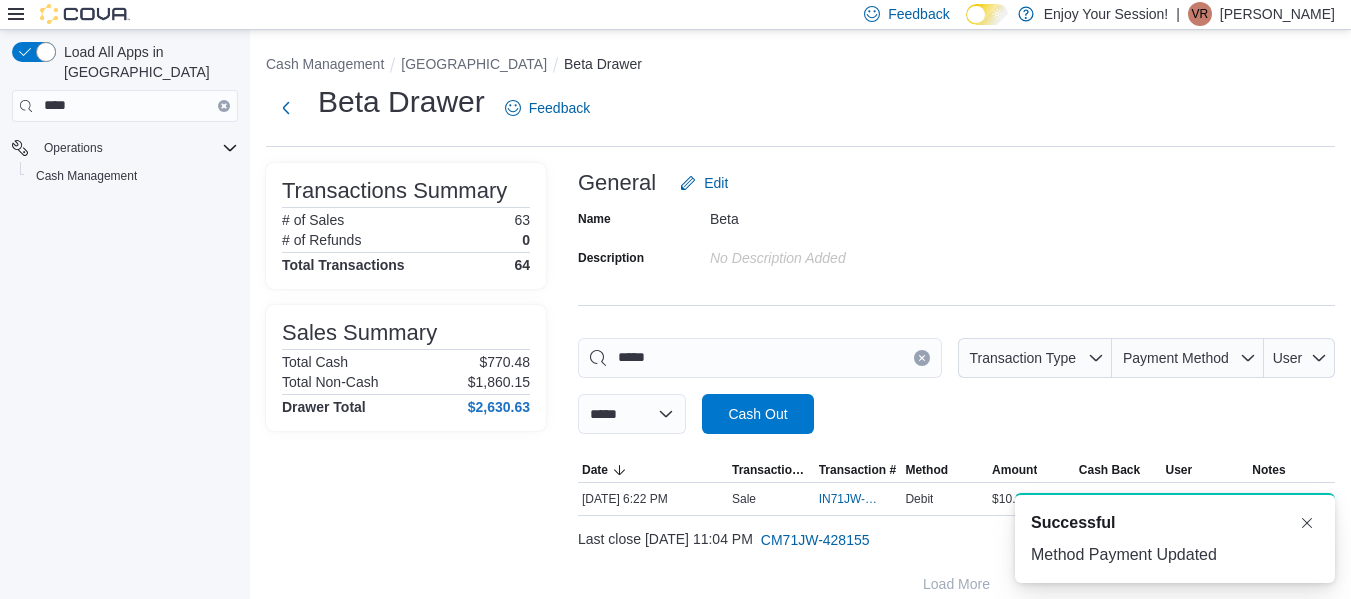 click at bounding box center (922, 358) 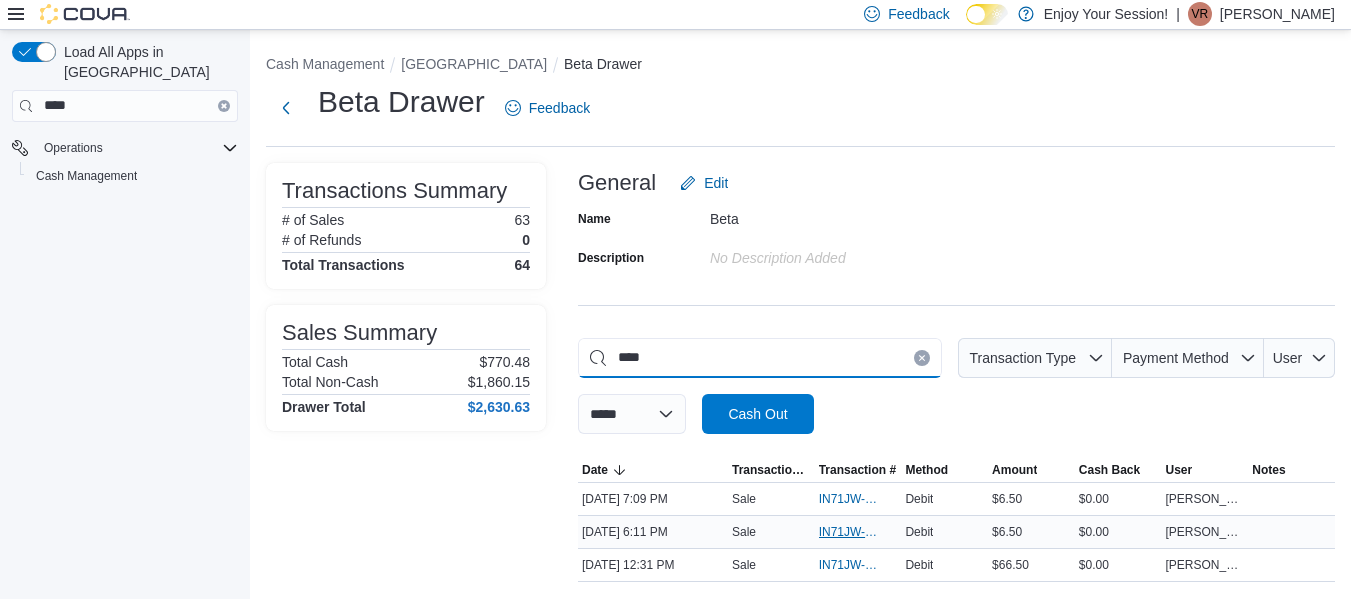 type on "****" 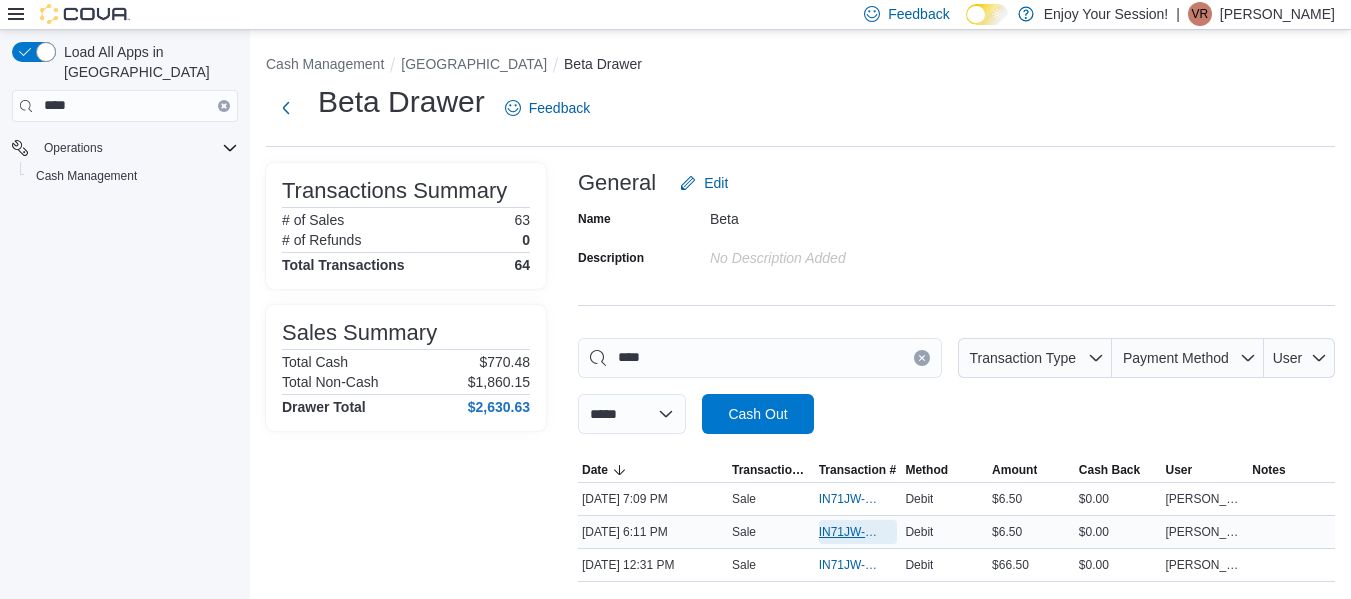 click on "IN71JW-7199803" at bounding box center [848, 532] 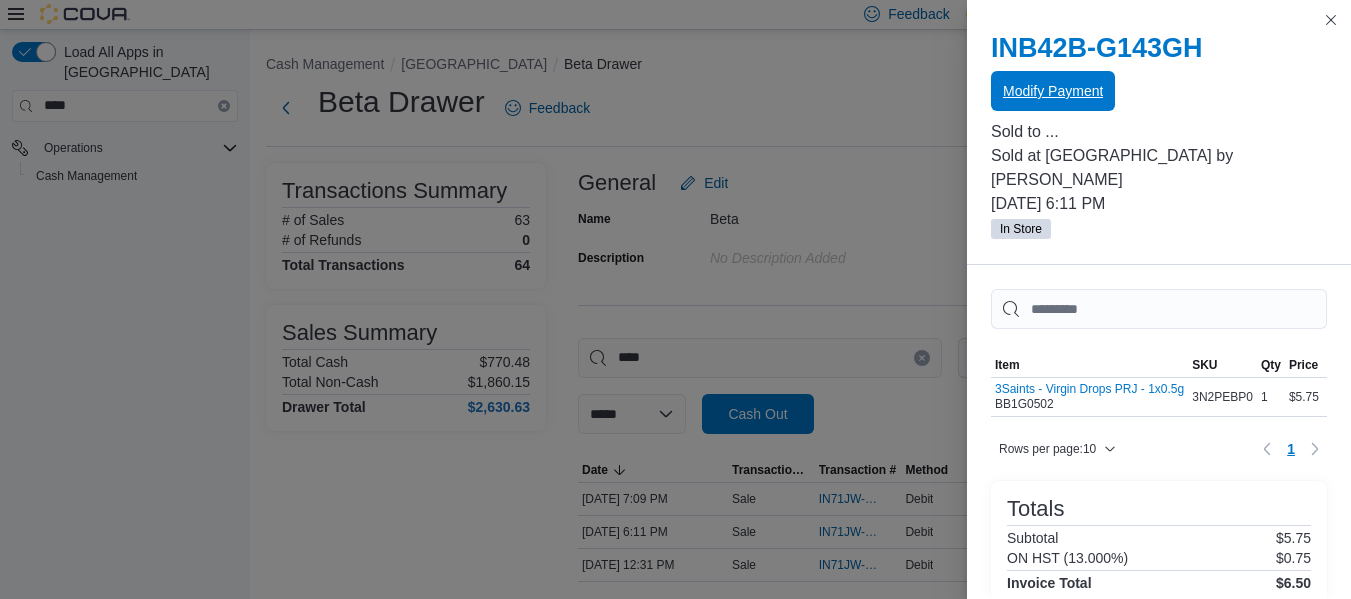 click on "Modify Payment" at bounding box center (1053, 91) 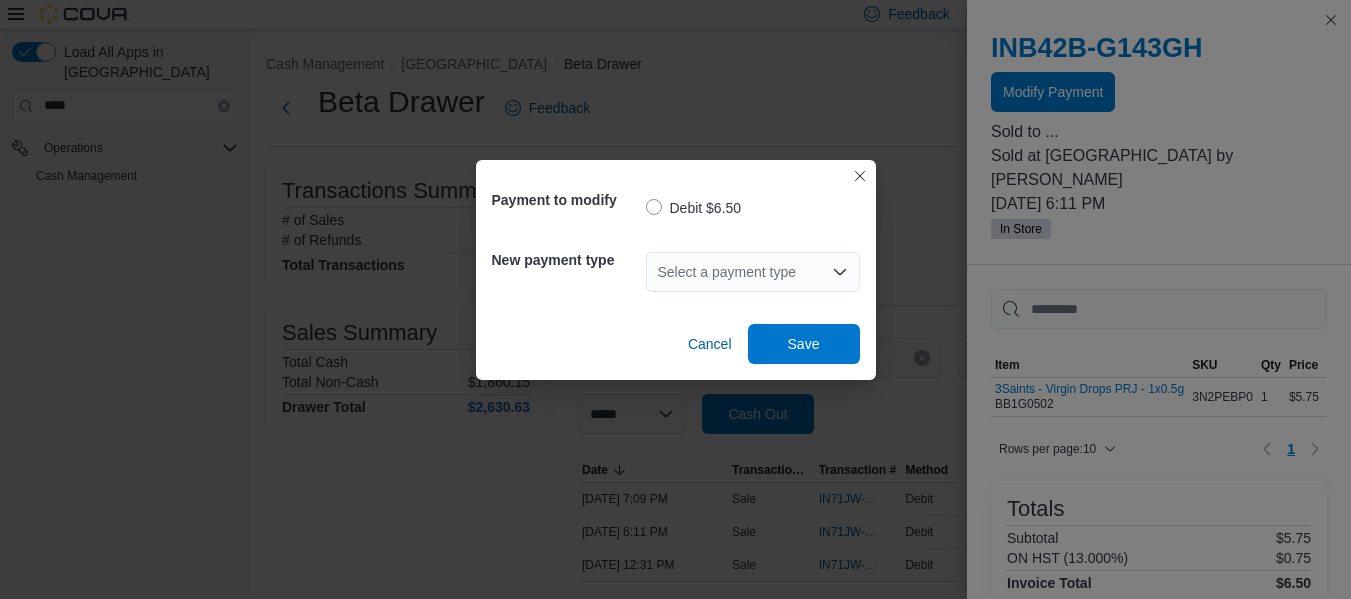 click on "Select a payment type" at bounding box center (753, 272) 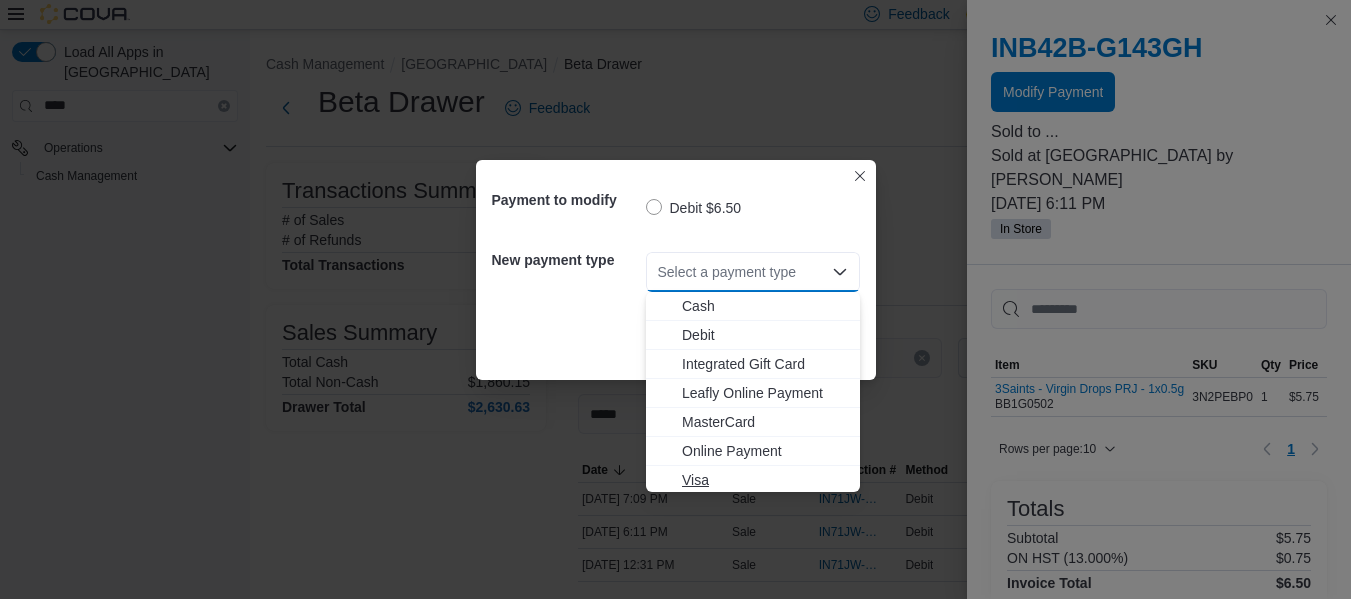click on "Visa" at bounding box center [765, 480] 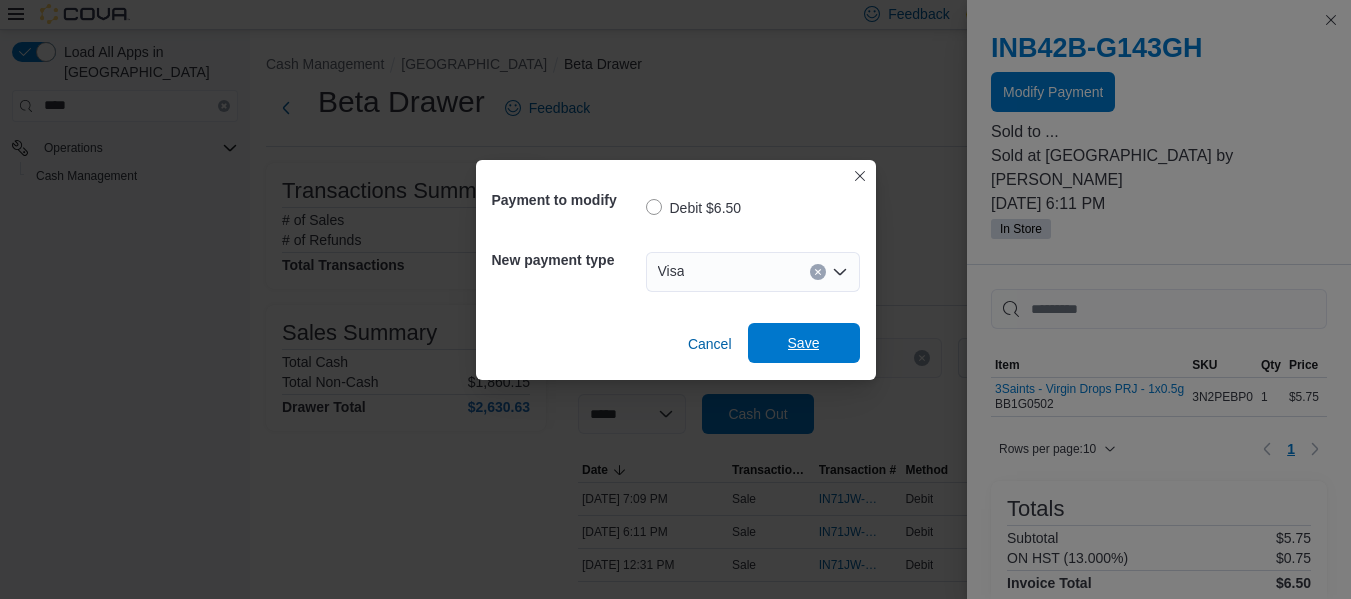 click on "Save" at bounding box center (804, 343) 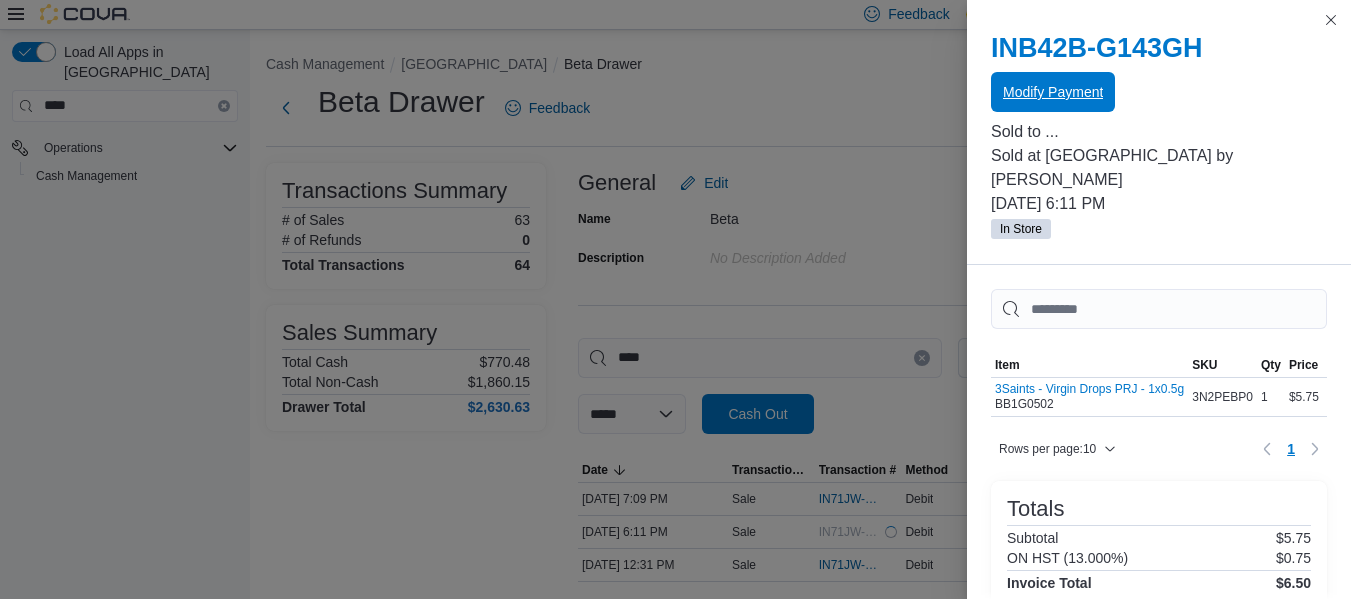 scroll, scrollTop: 0, scrollLeft: 0, axis: both 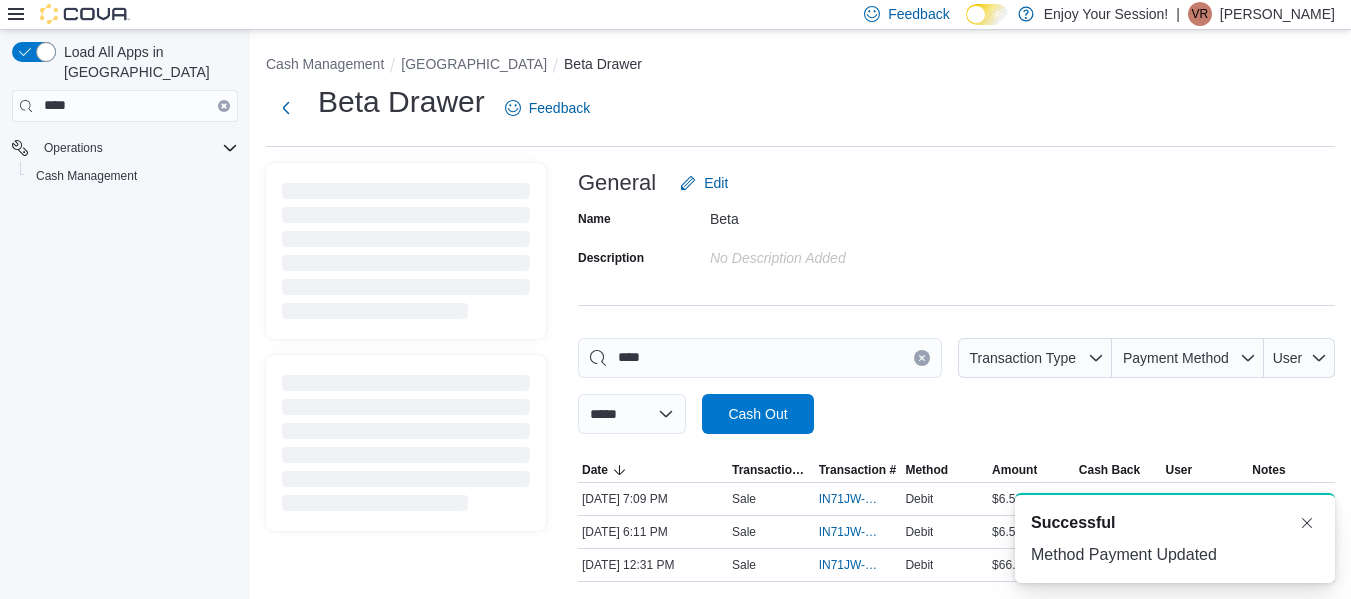 click 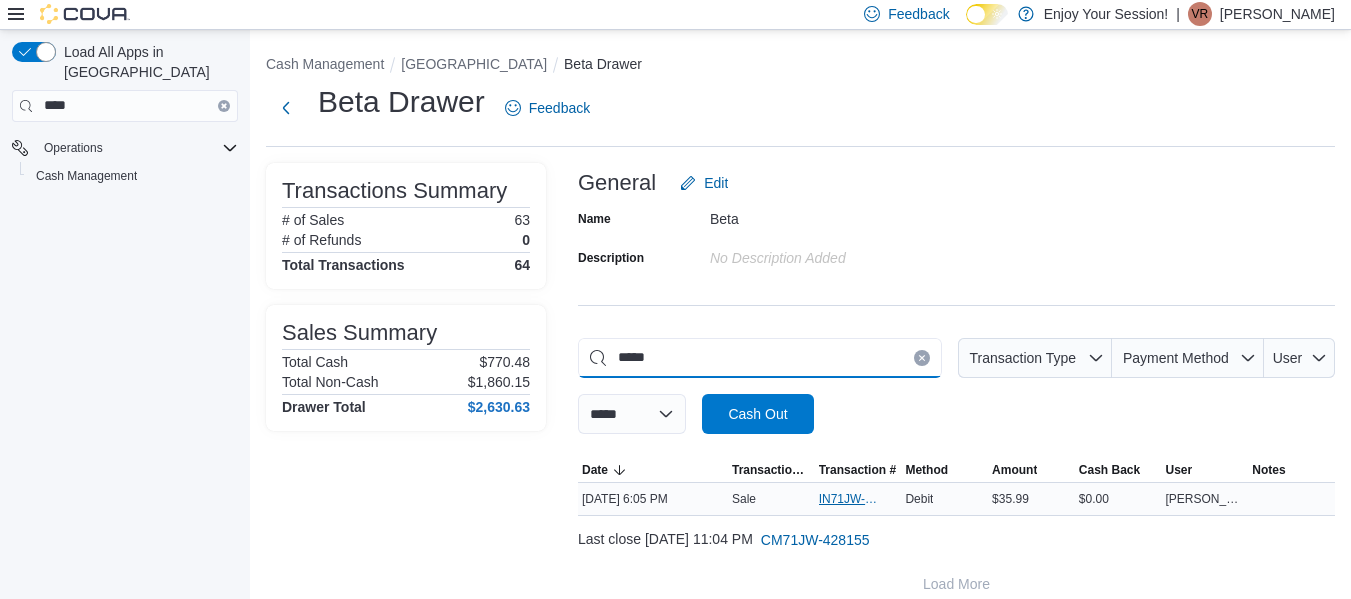 type on "*****" 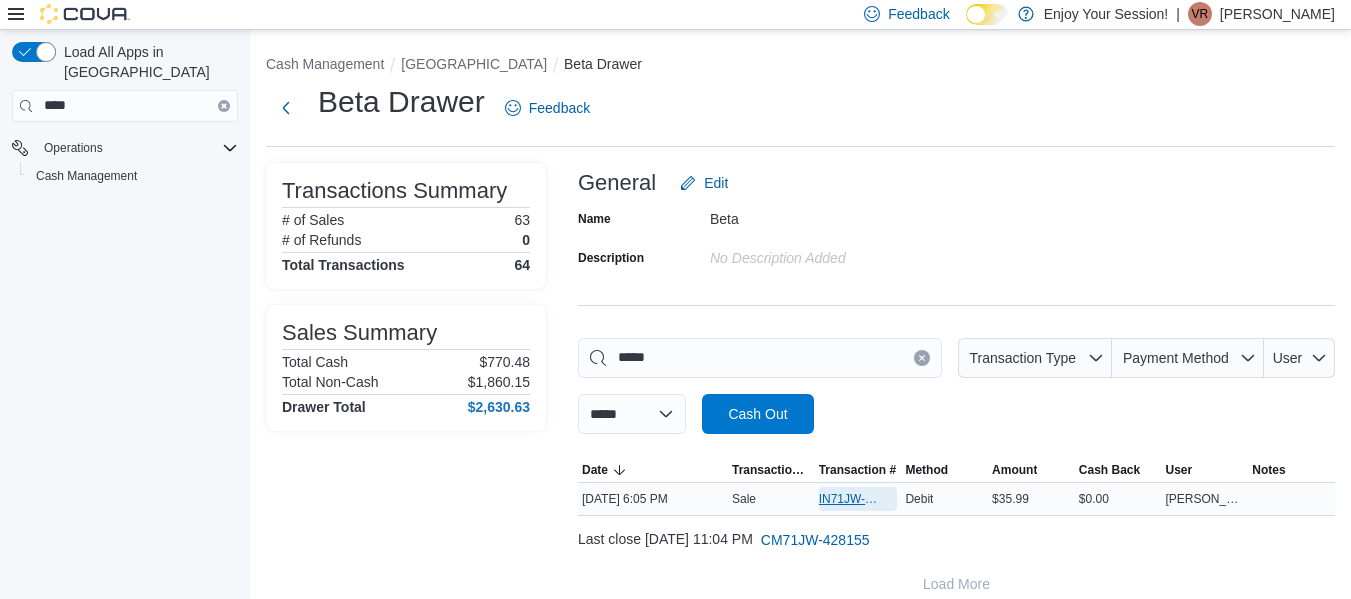 click on "IN71JW-7199756" at bounding box center [848, 499] 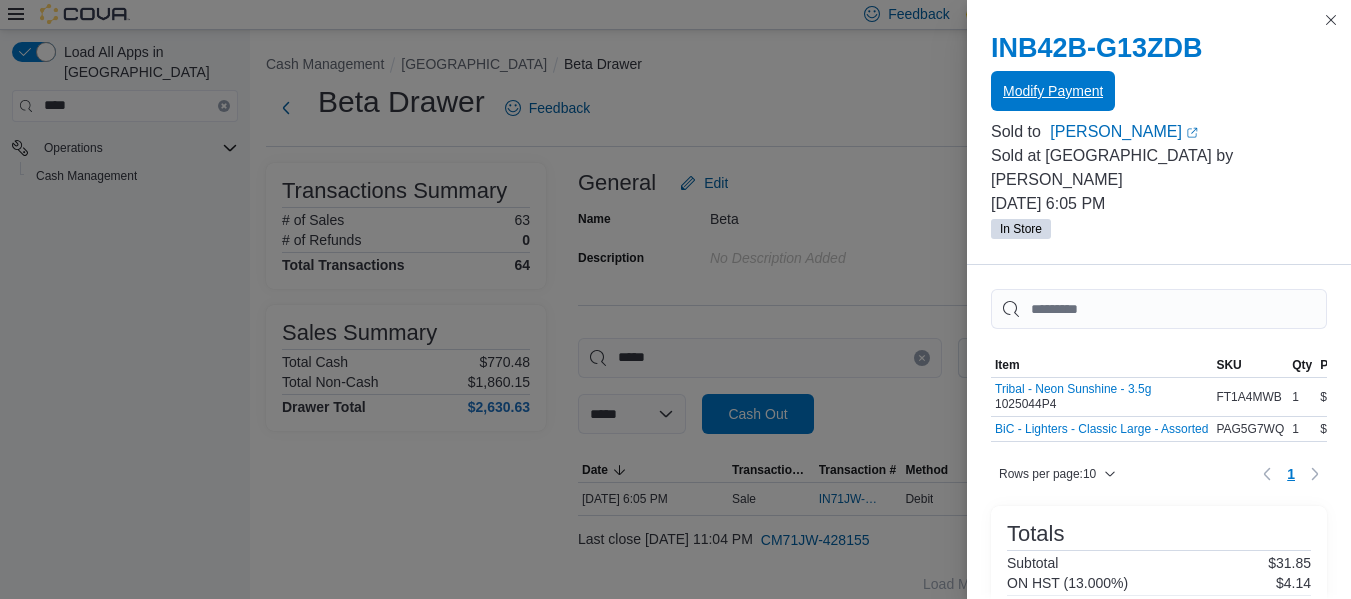 click on "Modify Payment" at bounding box center [1053, 91] 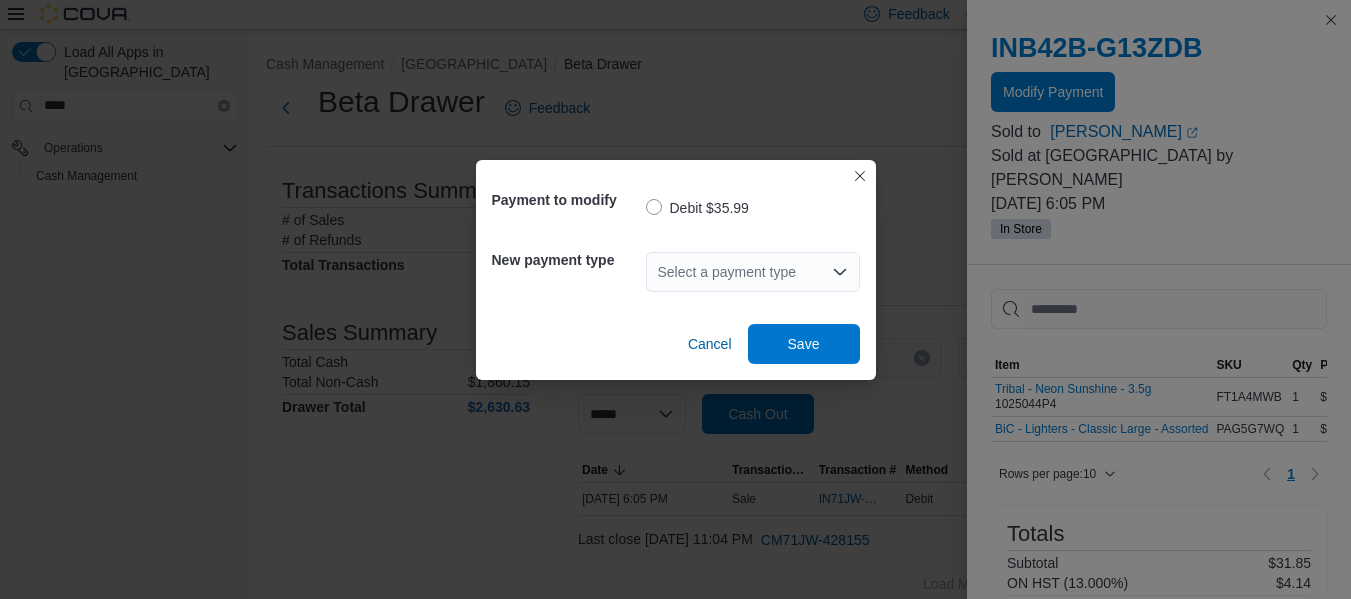click on "Select a payment type" at bounding box center (753, 272) 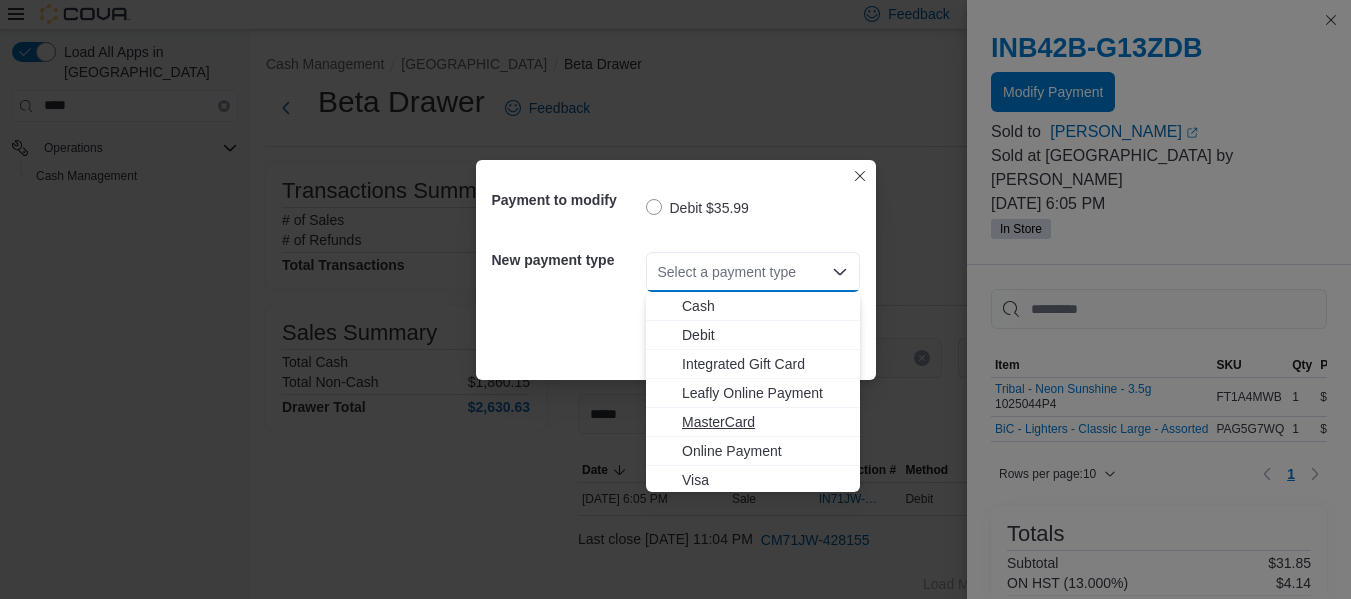 click on "MasterCard" at bounding box center (765, 422) 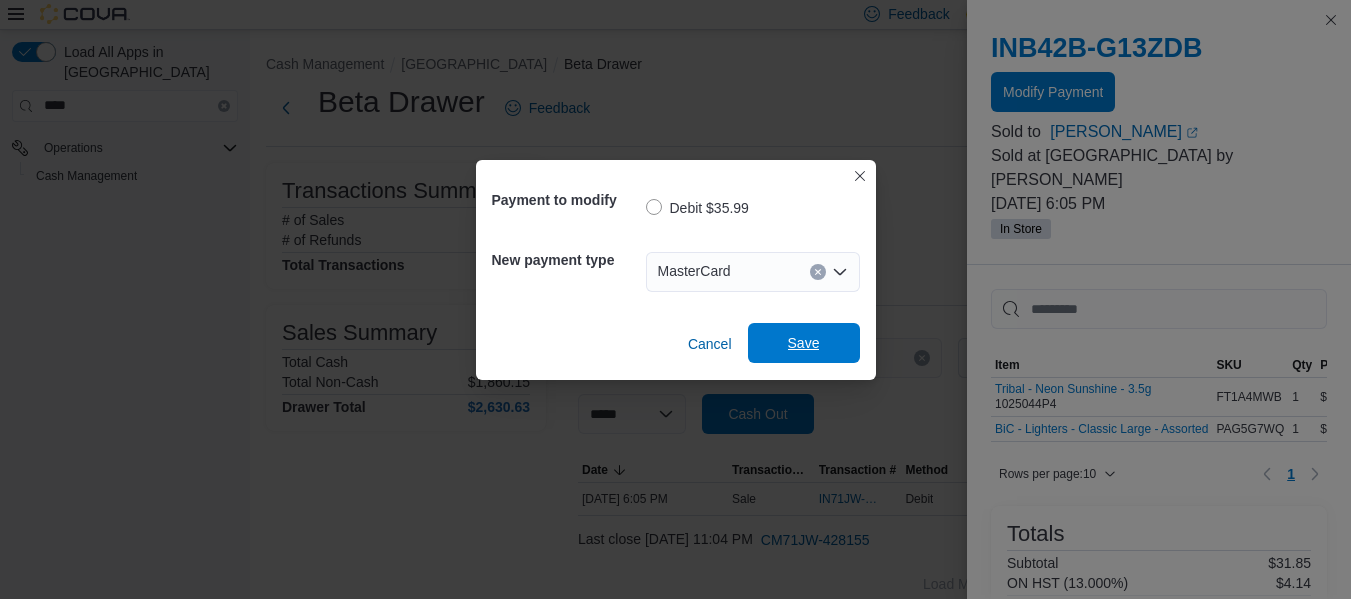 click on "Save" at bounding box center [804, 343] 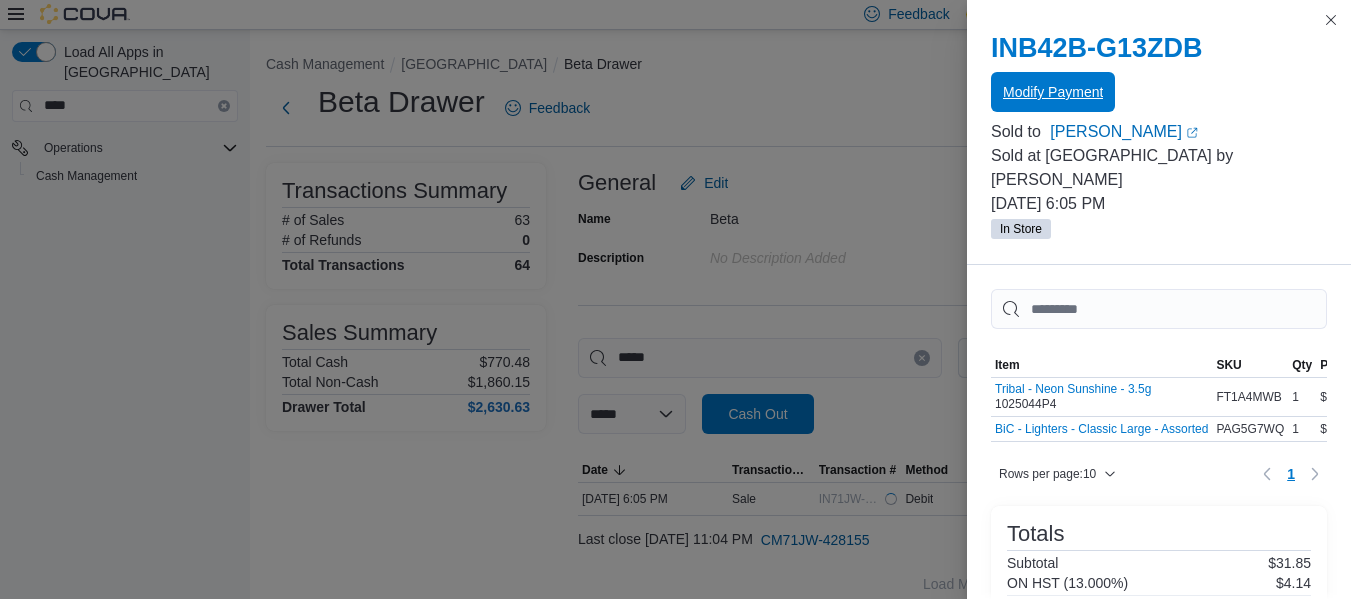 scroll, scrollTop: 0, scrollLeft: 0, axis: both 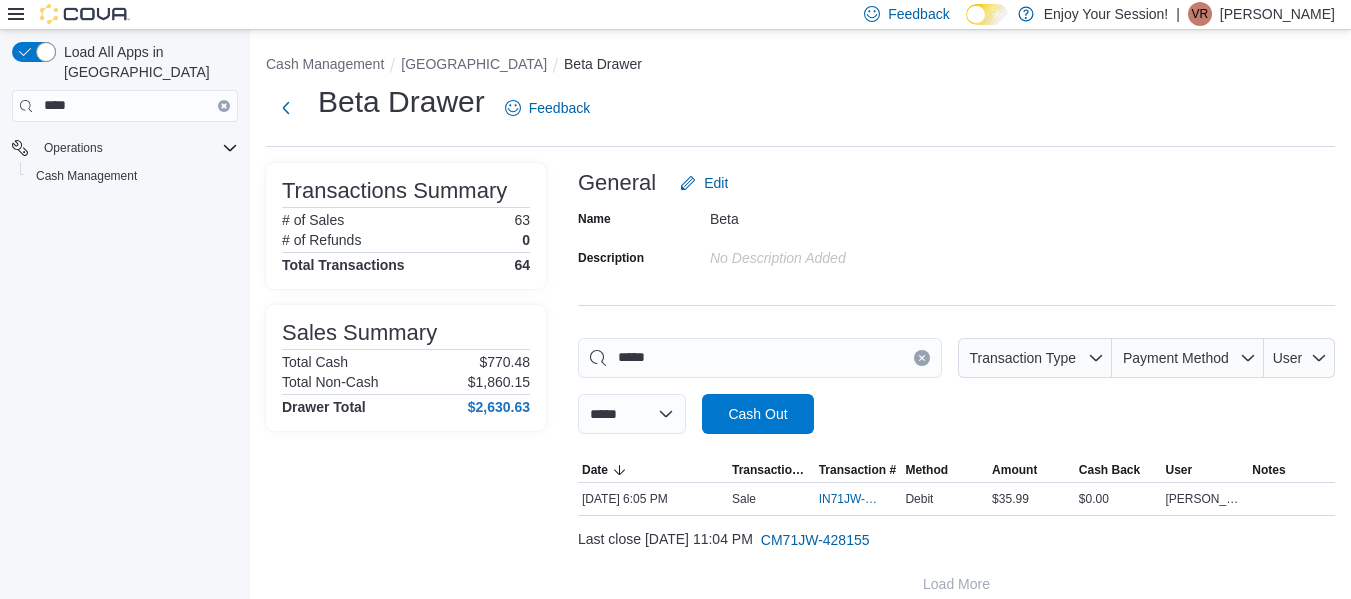 click 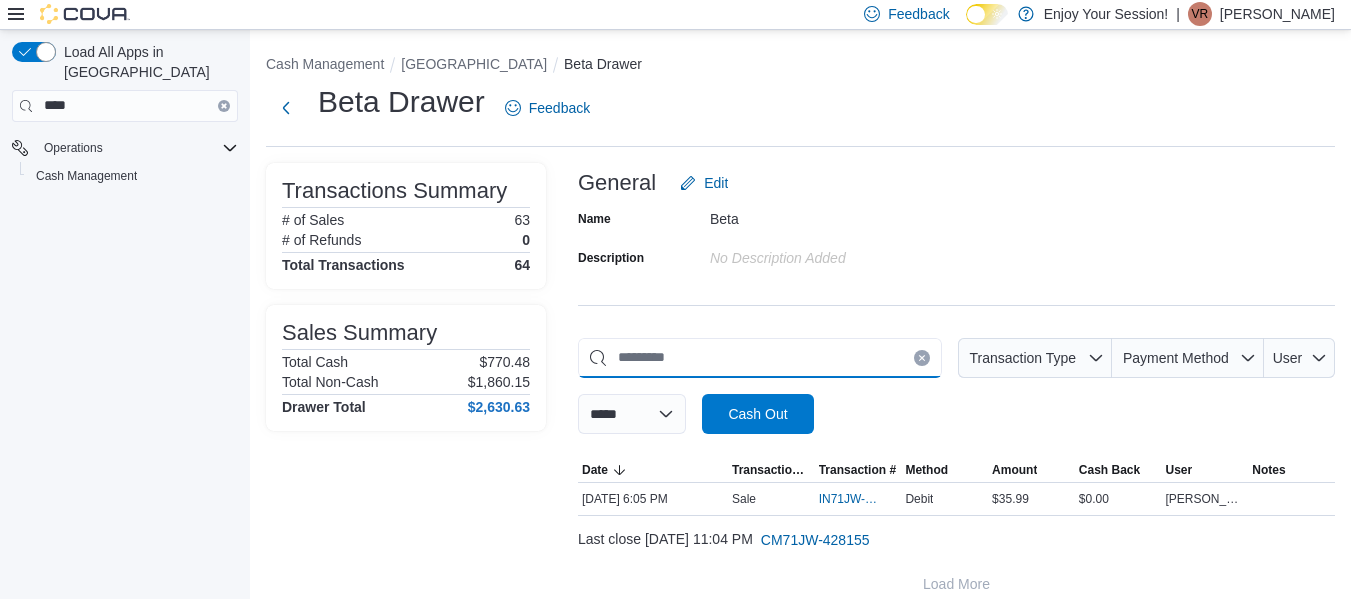 click at bounding box center (760, 358) 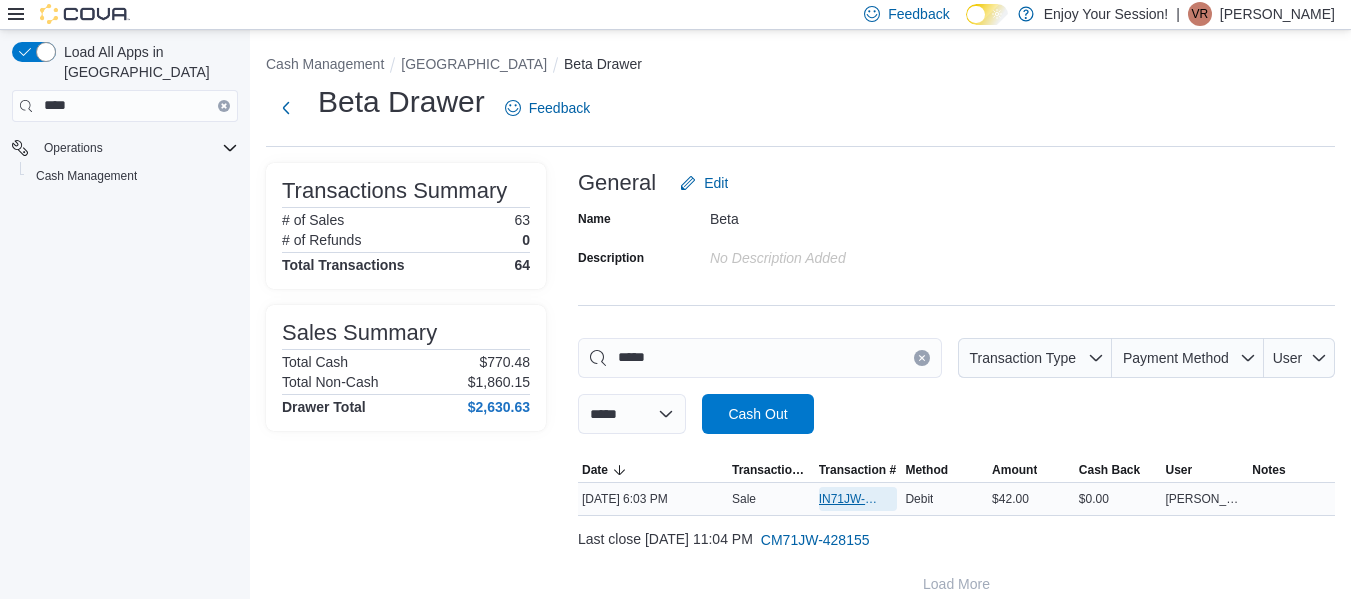 click on "IN71JW-7199738" at bounding box center (848, 499) 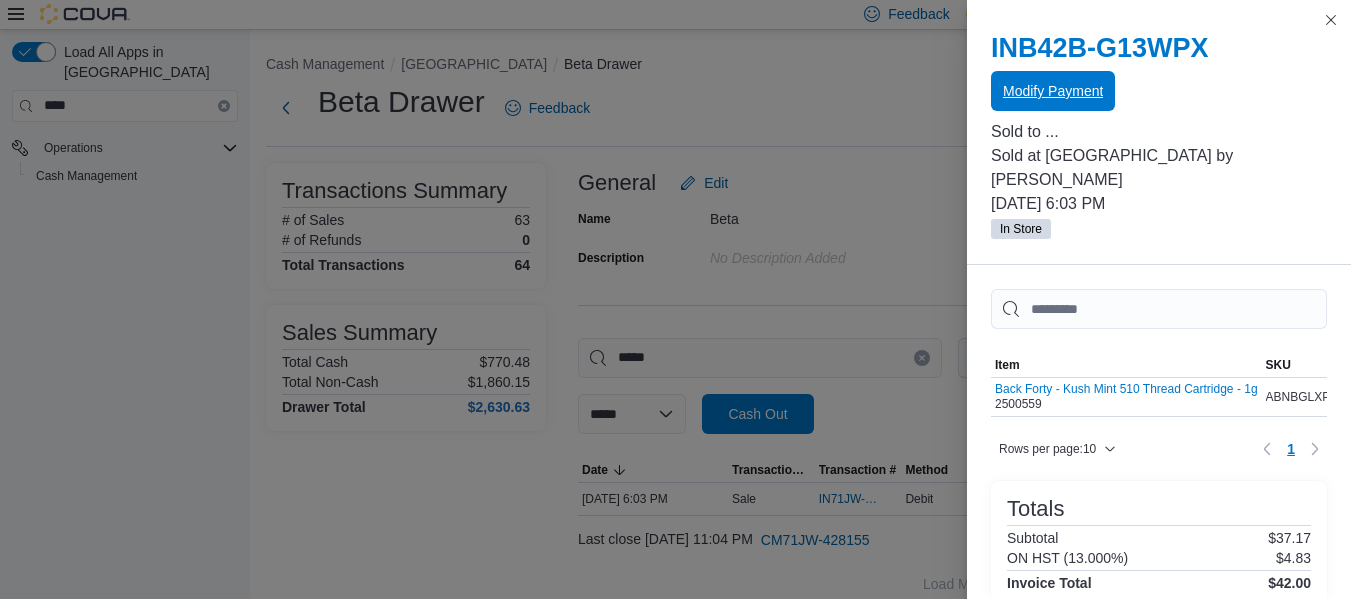 click on "Modify Payment" at bounding box center [1053, 91] 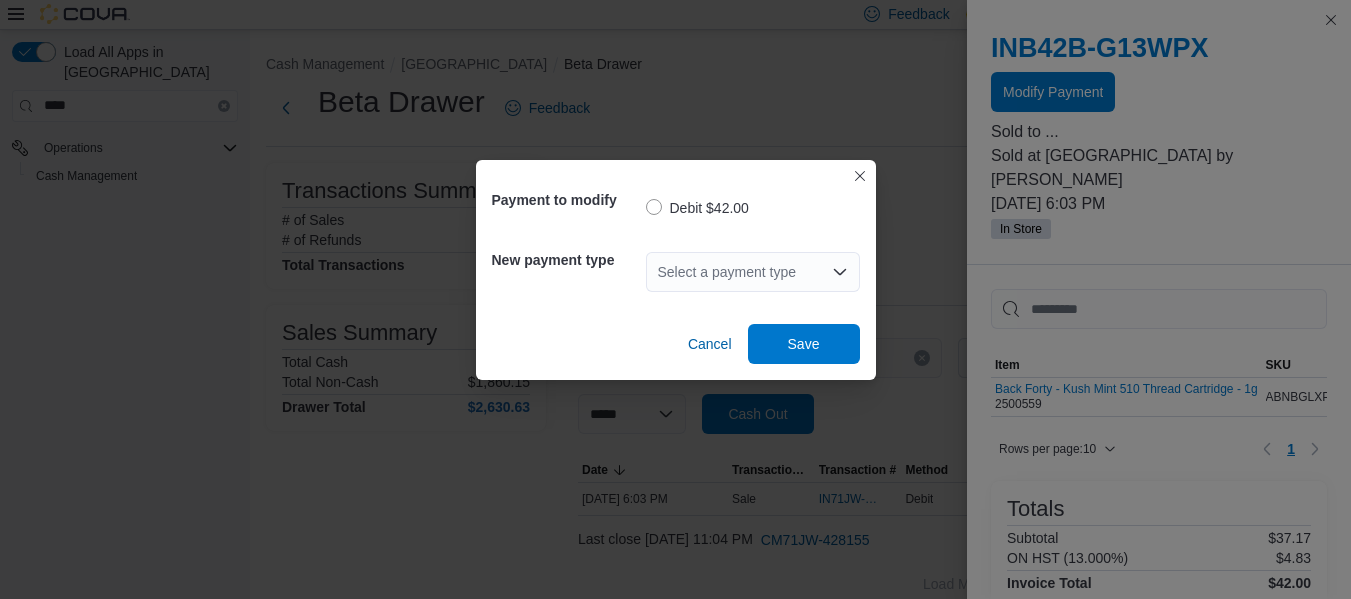 click on "Select a payment type" at bounding box center [753, 272] 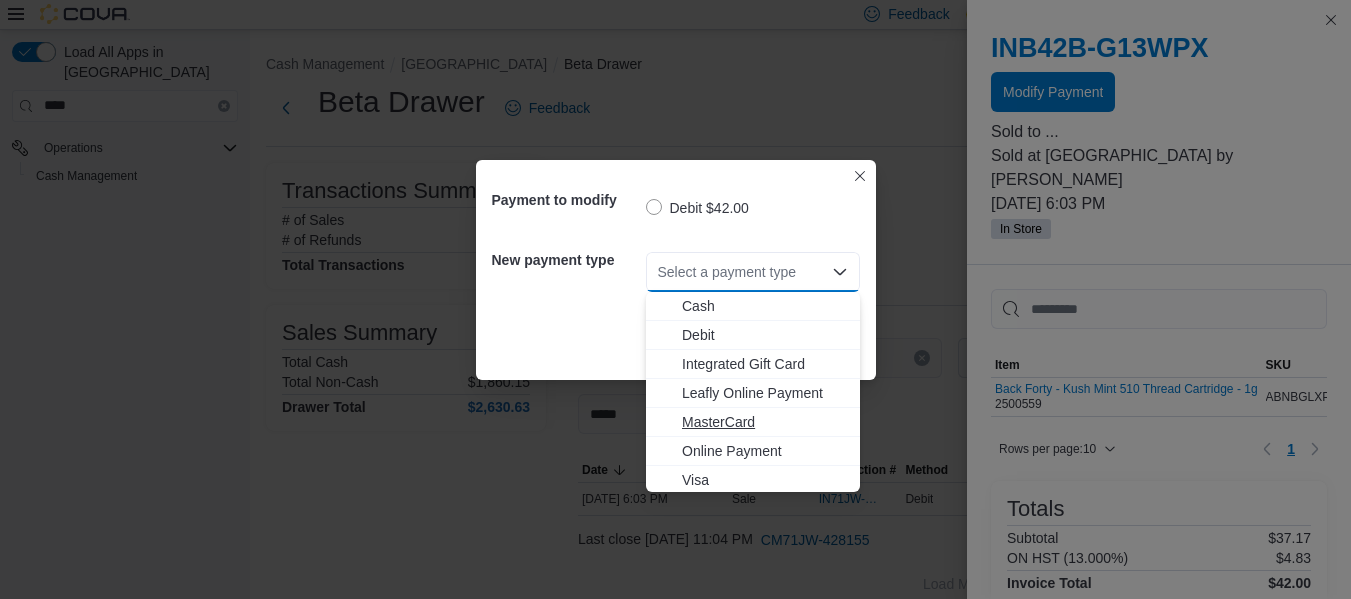 click on "MasterCard" at bounding box center (765, 422) 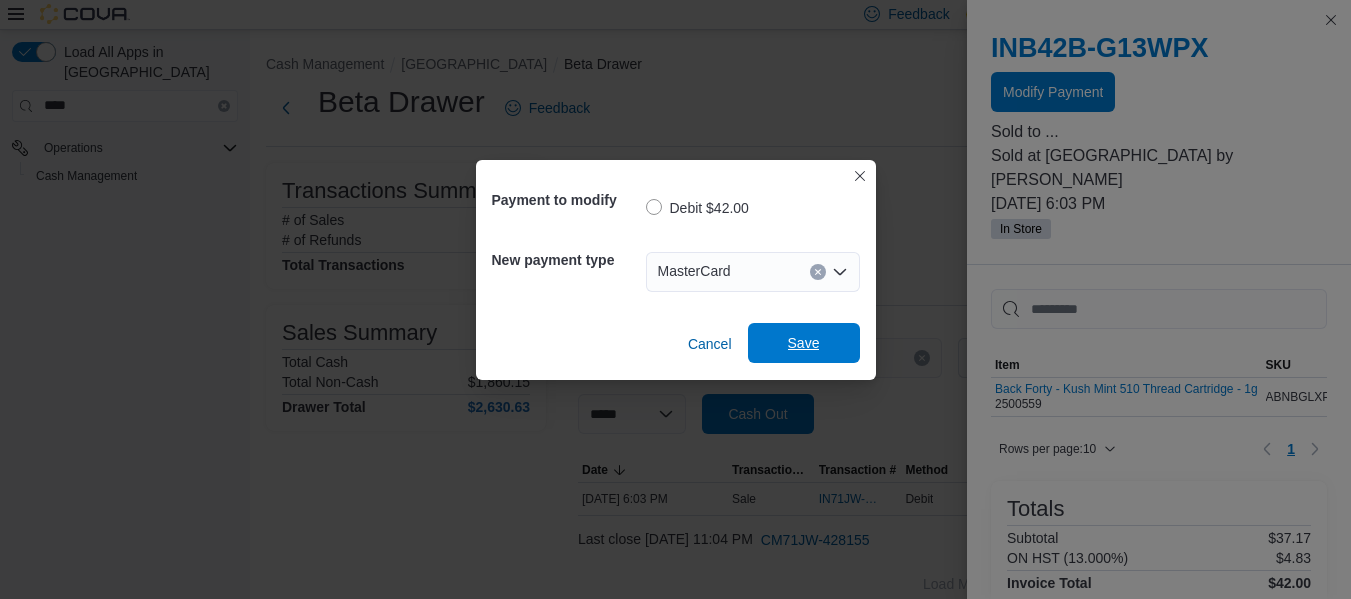 click on "Save" at bounding box center (804, 343) 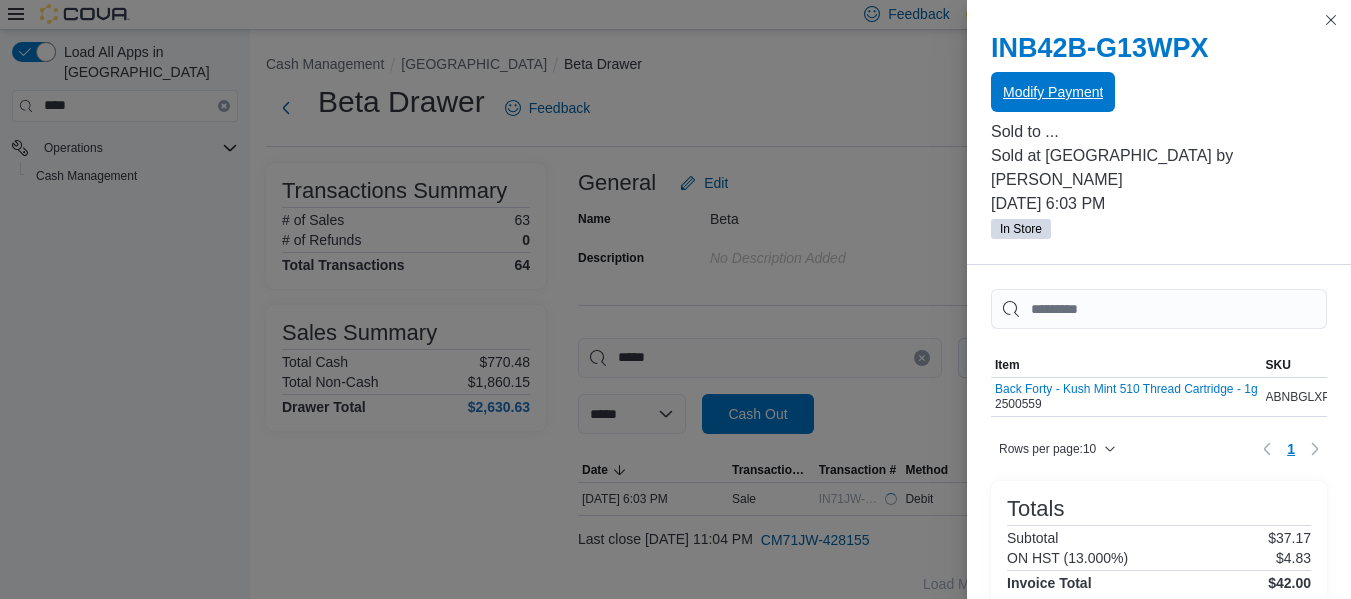 scroll, scrollTop: 0, scrollLeft: 0, axis: both 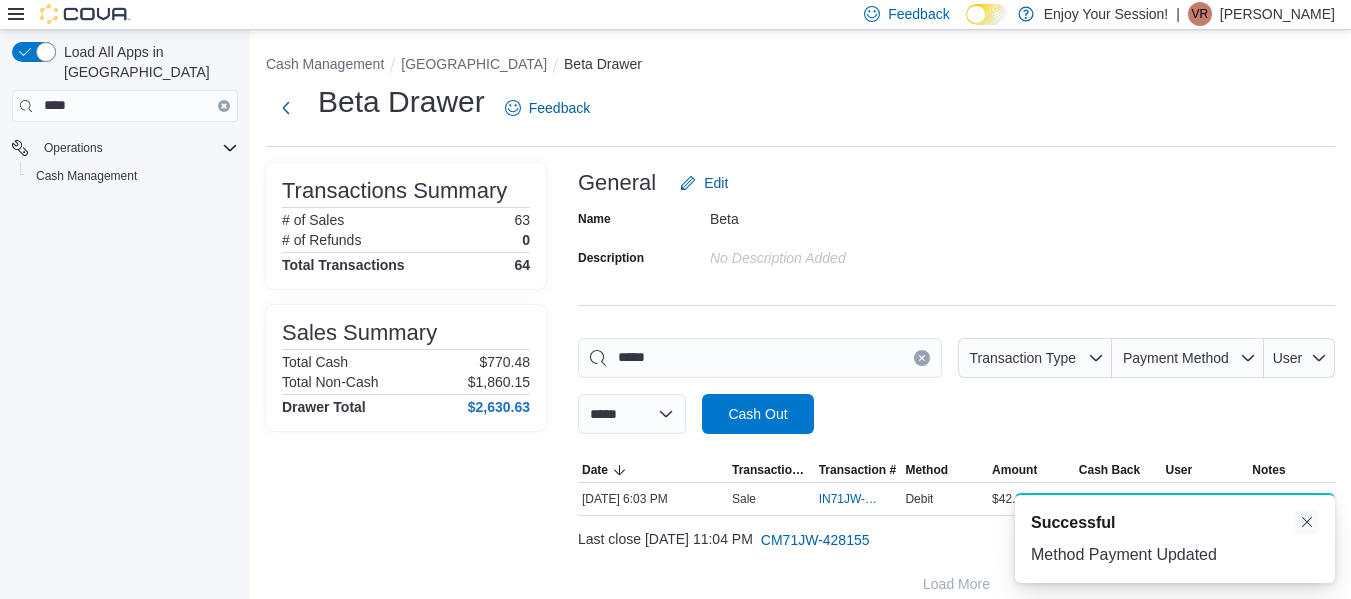click at bounding box center (1307, 522) 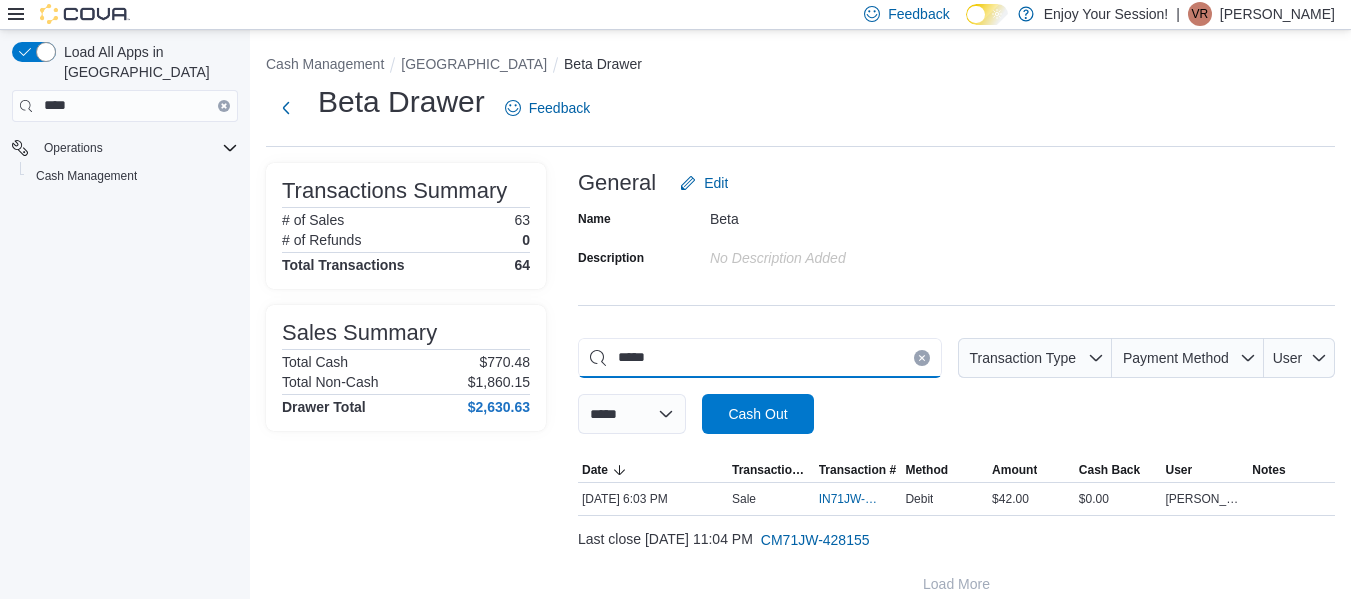 click on "*****" at bounding box center [760, 358] 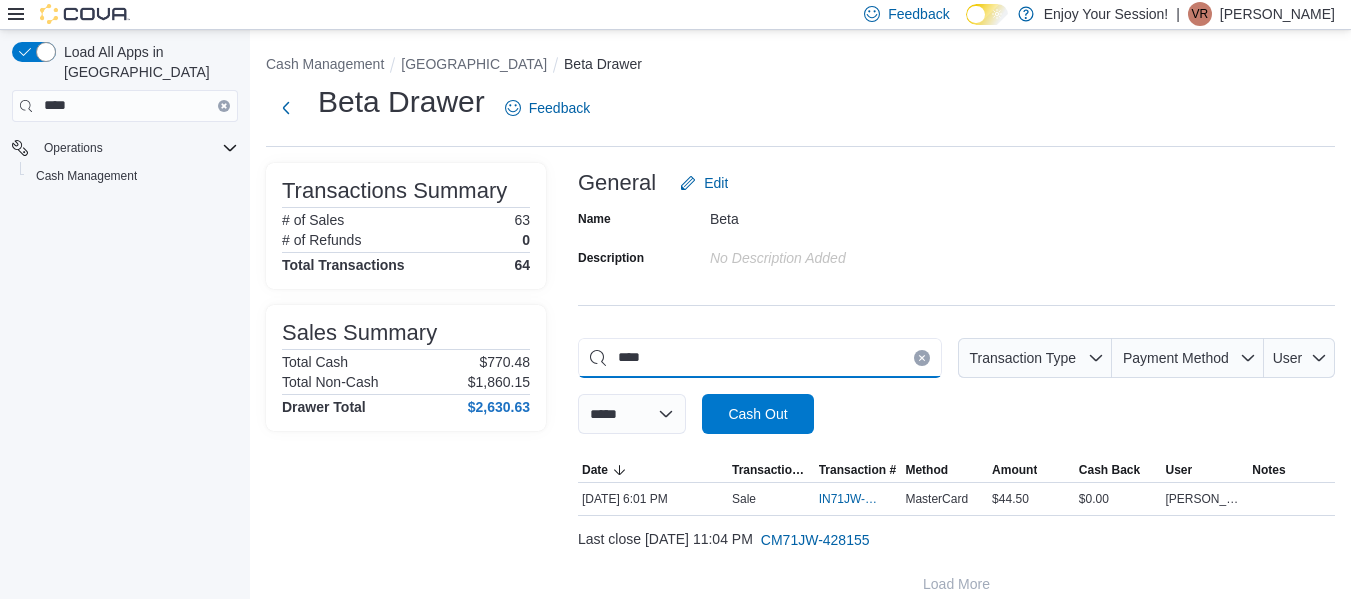 type on "*****" 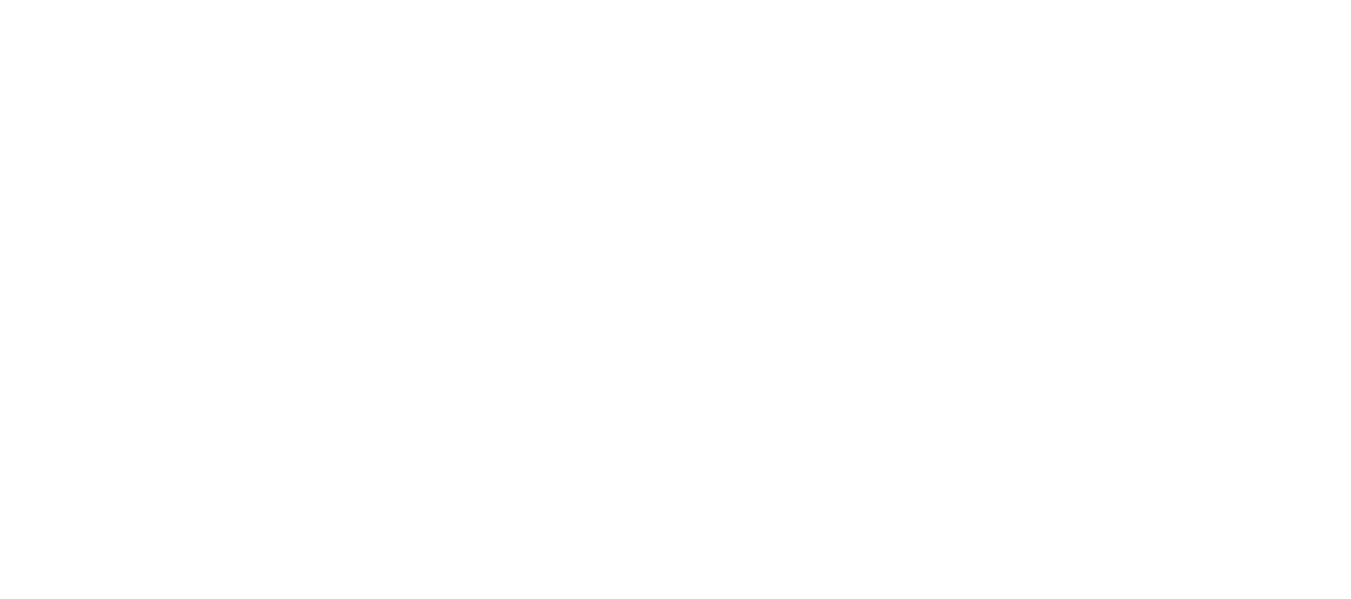scroll, scrollTop: 0, scrollLeft: 0, axis: both 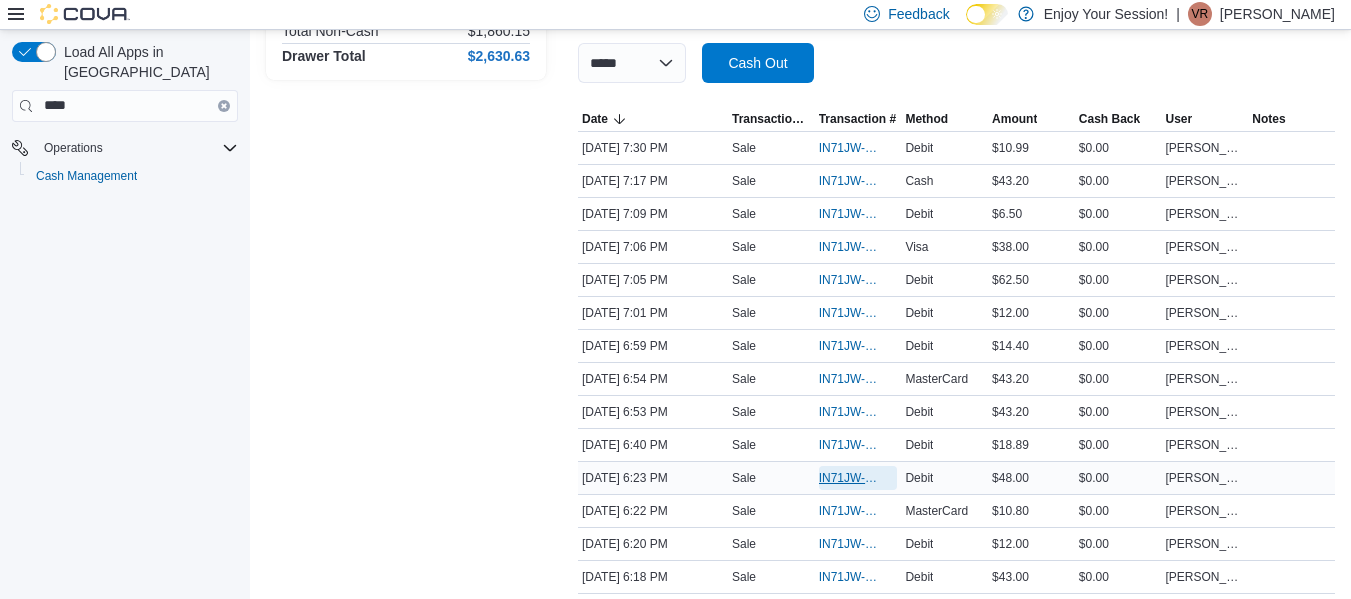 click on "IN71JW-7199902" at bounding box center (858, 478) 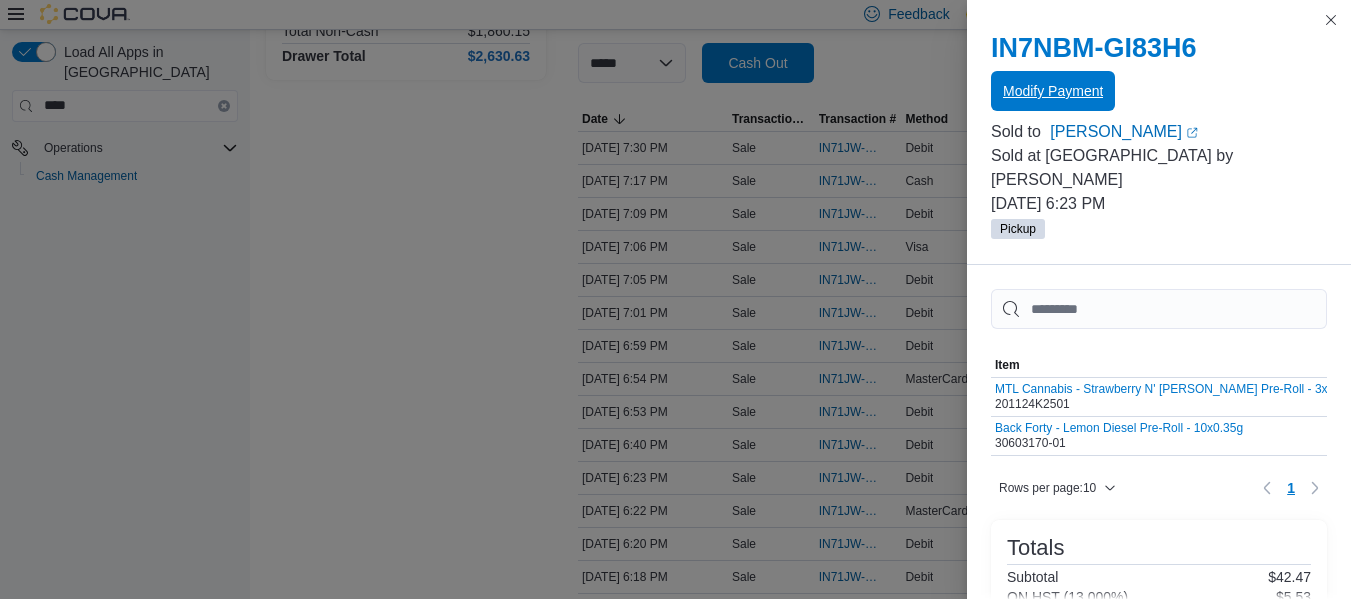 click on "Modify Payment" at bounding box center [1053, 91] 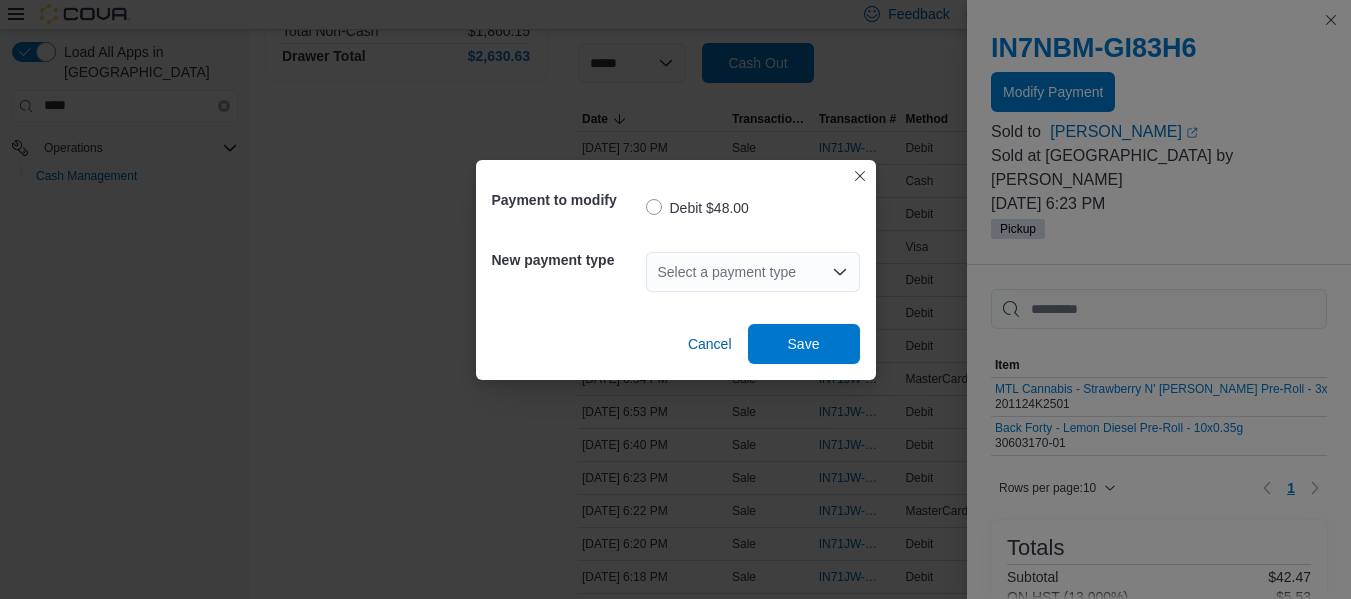 click on "Select a payment type" at bounding box center [753, 272] 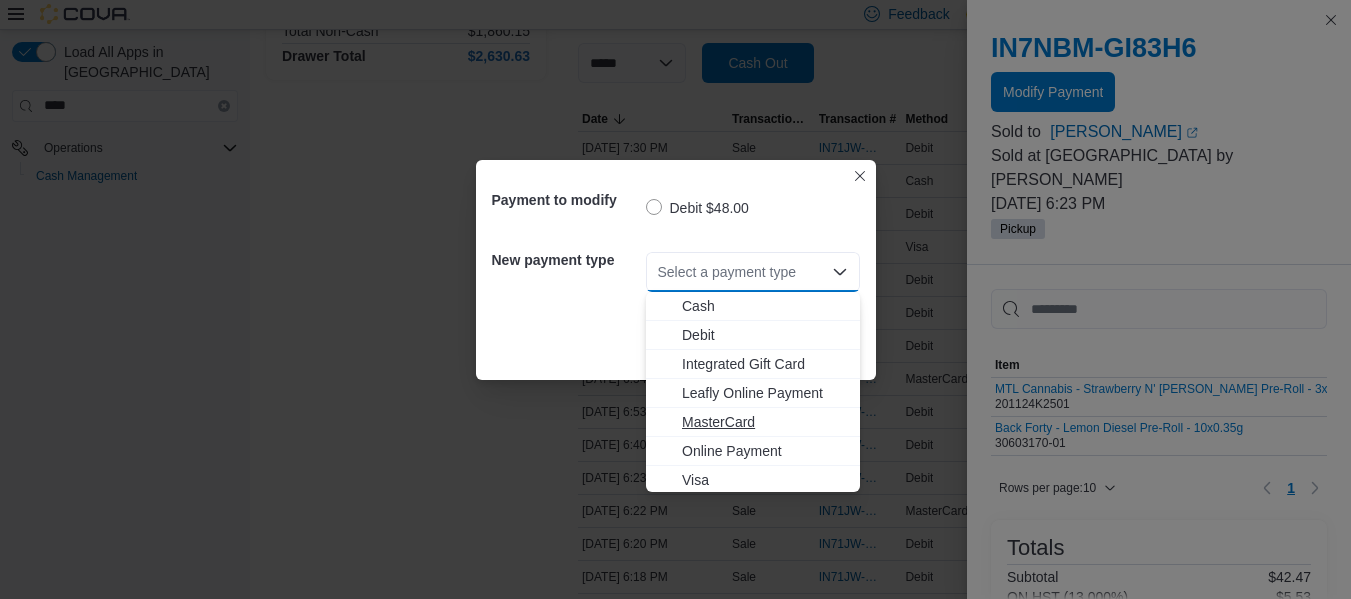 click on "MasterCard" at bounding box center [765, 422] 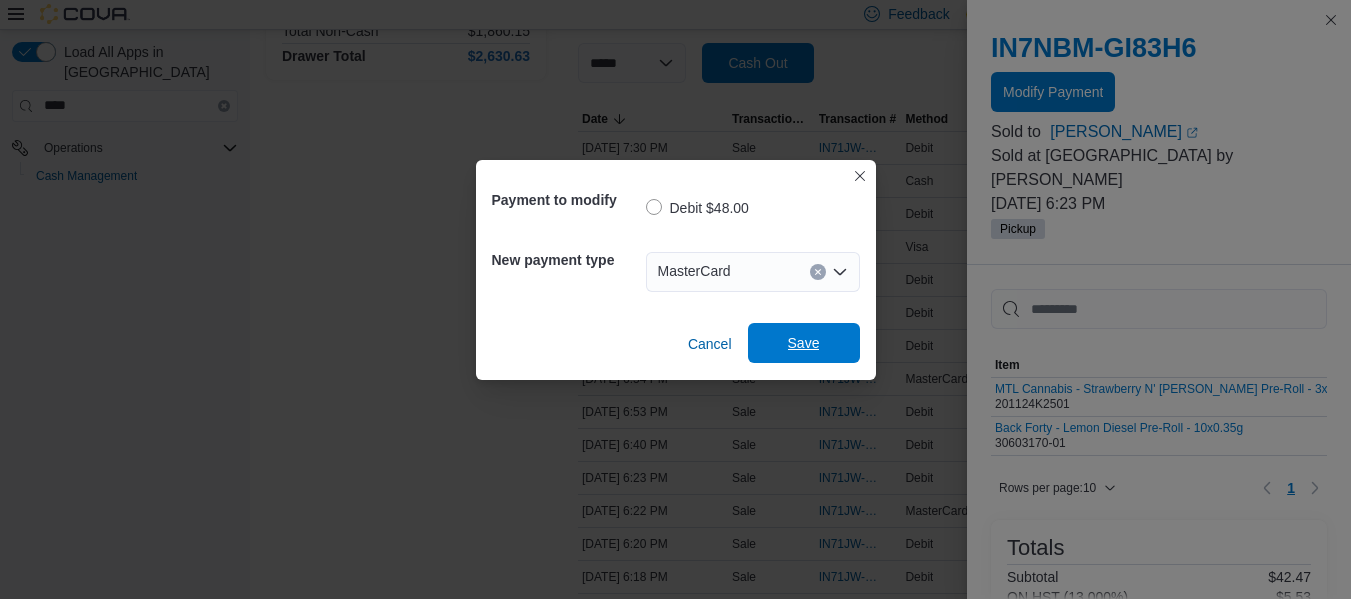 click on "Save" at bounding box center [804, 343] 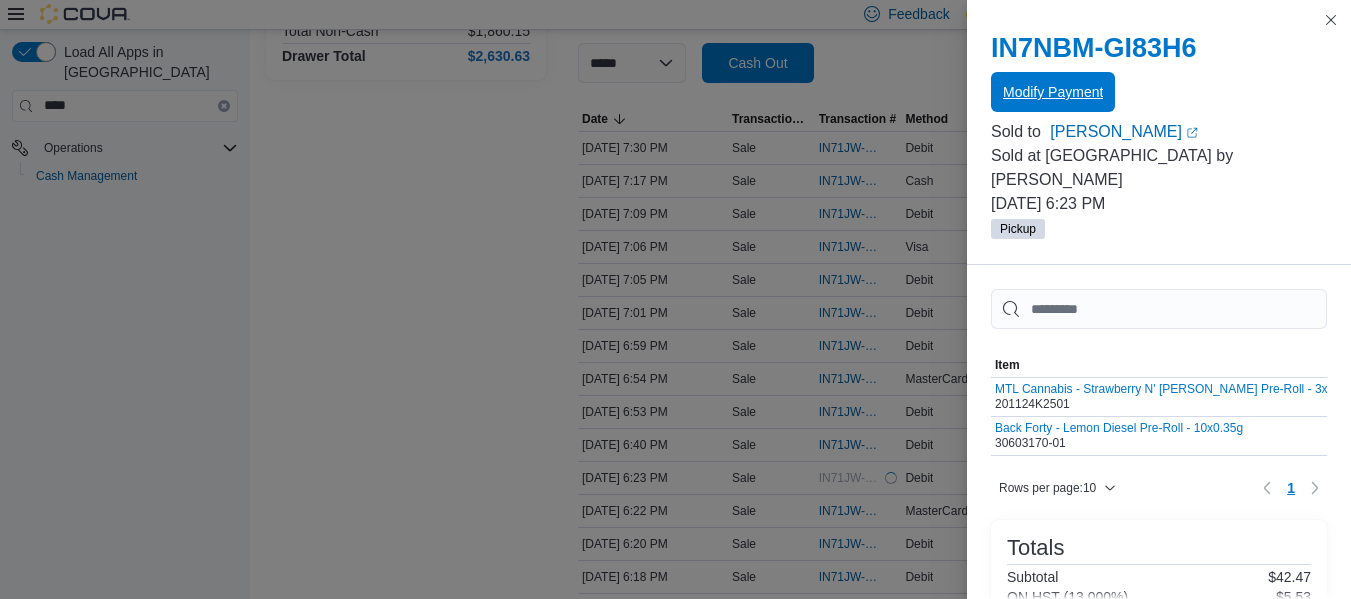scroll, scrollTop: 0, scrollLeft: 0, axis: both 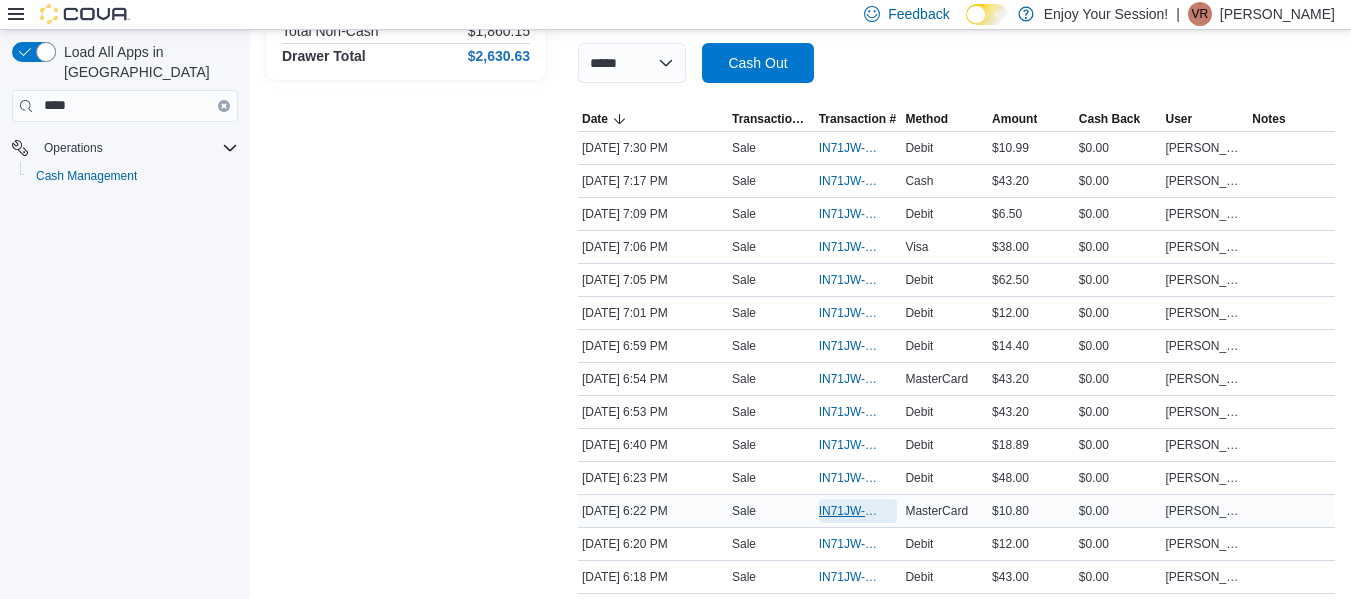 click on "IN71JW-7199894" at bounding box center (848, 511) 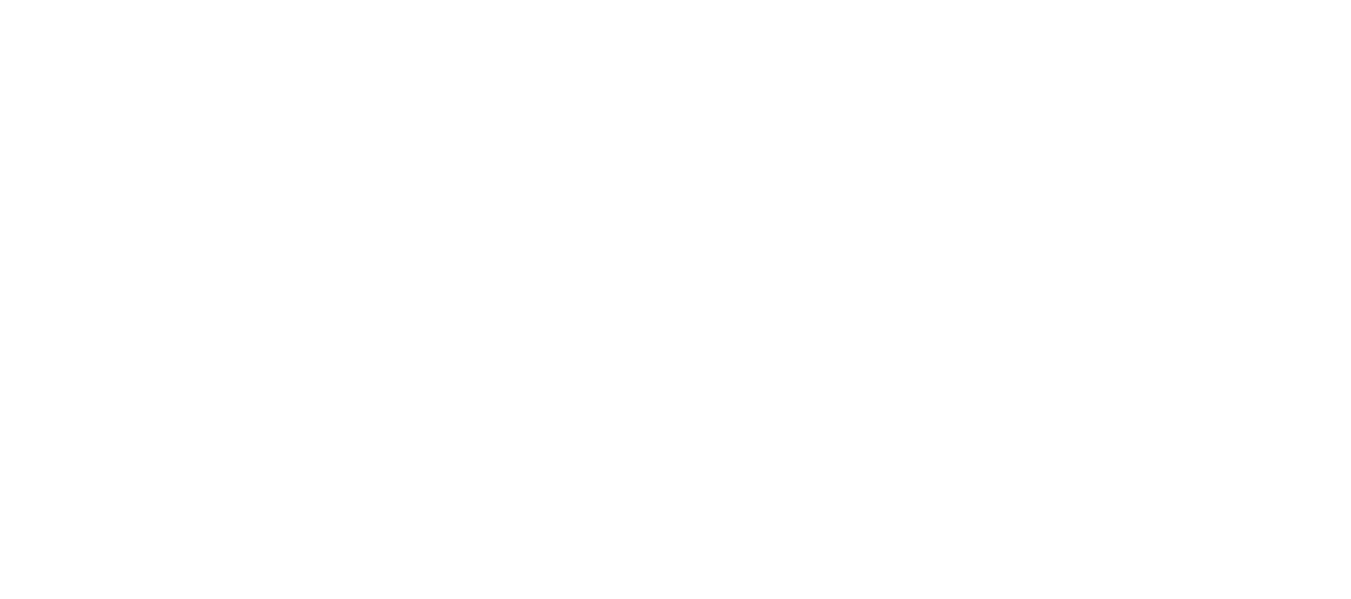 scroll, scrollTop: 0, scrollLeft: 0, axis: both 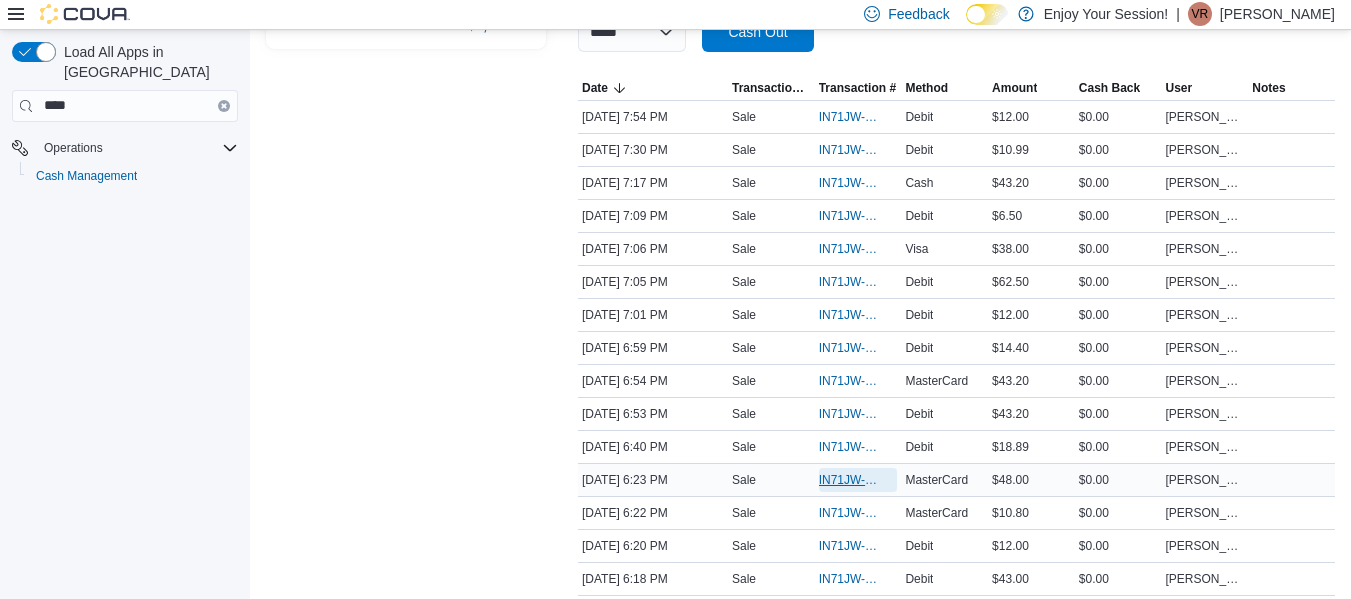 click on "IN71JW-7199902" at bounding box center (848, 480) 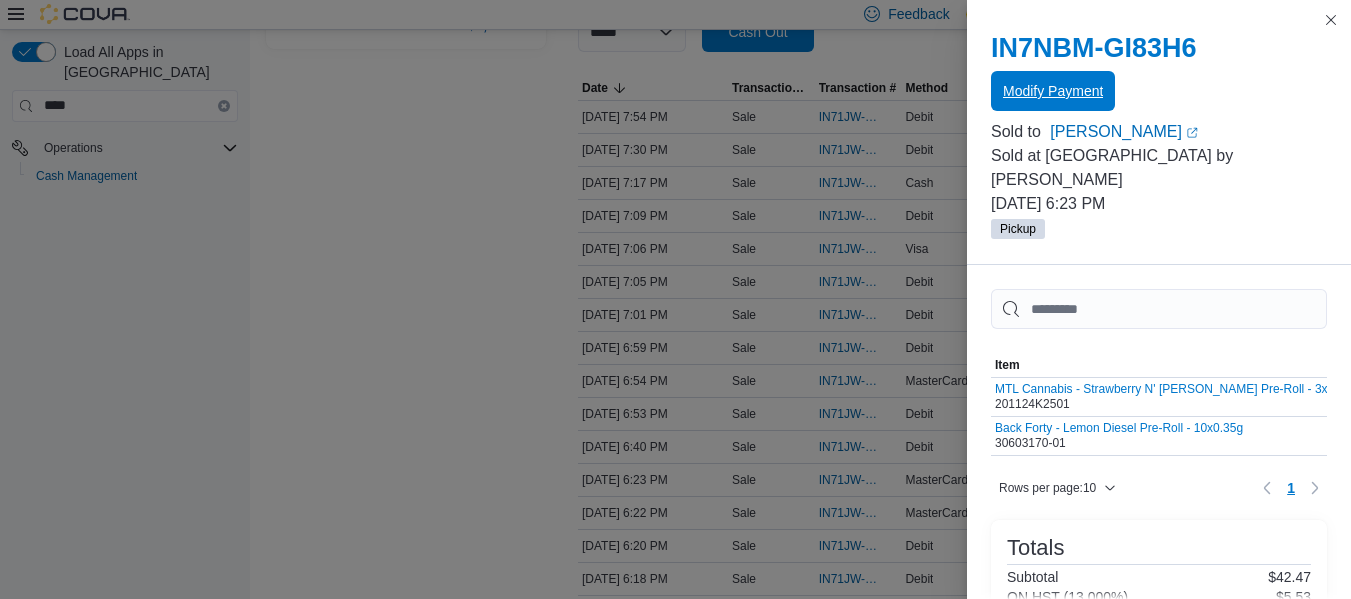 click on "Modify Payment" at bounding box center [1053, 91] 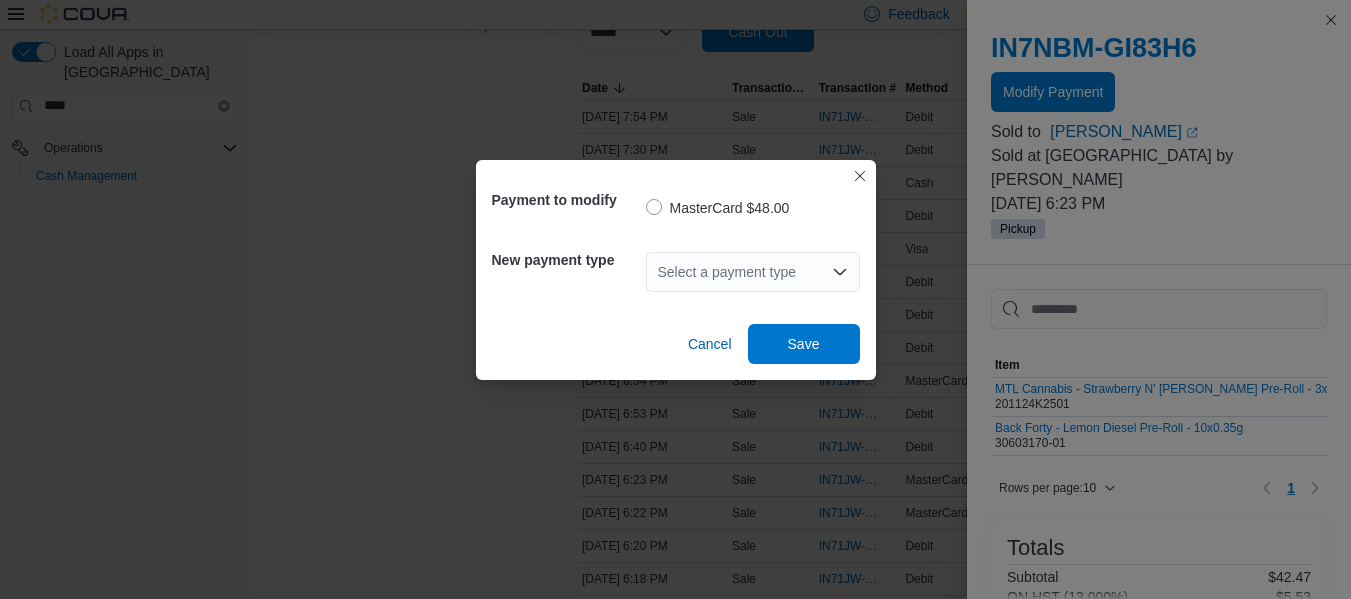 click on "Select a payment type" at bounding box center [753, 272] 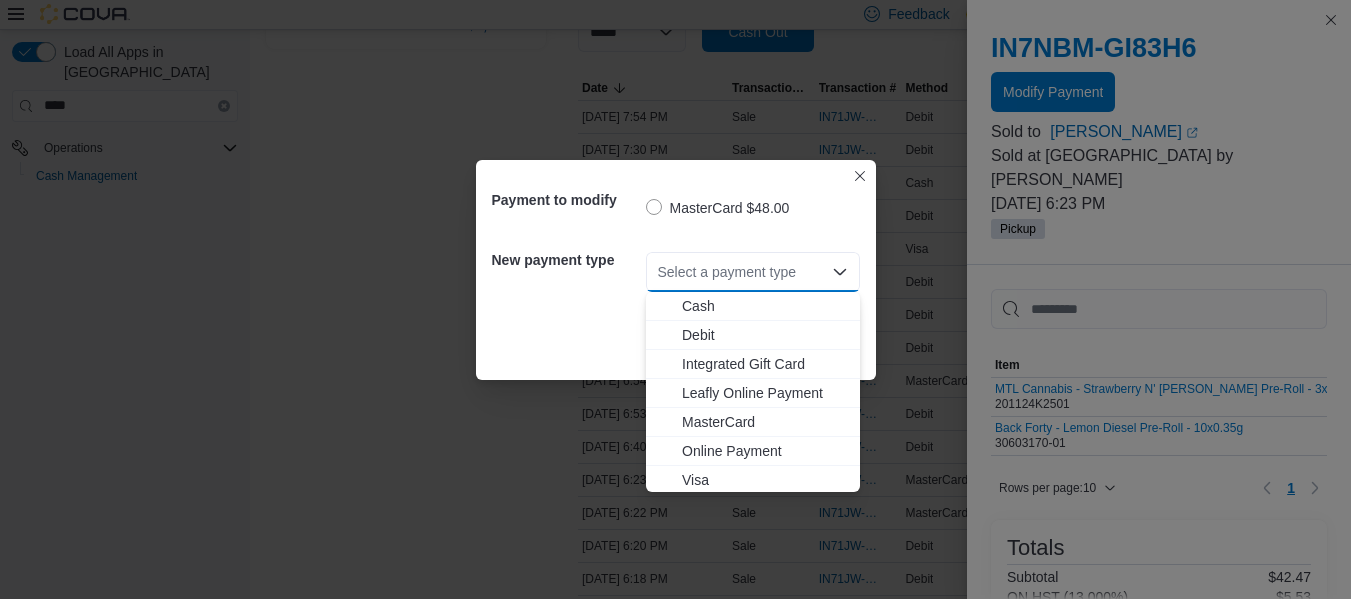 click on "Debit" at bounding box center (765, 335) 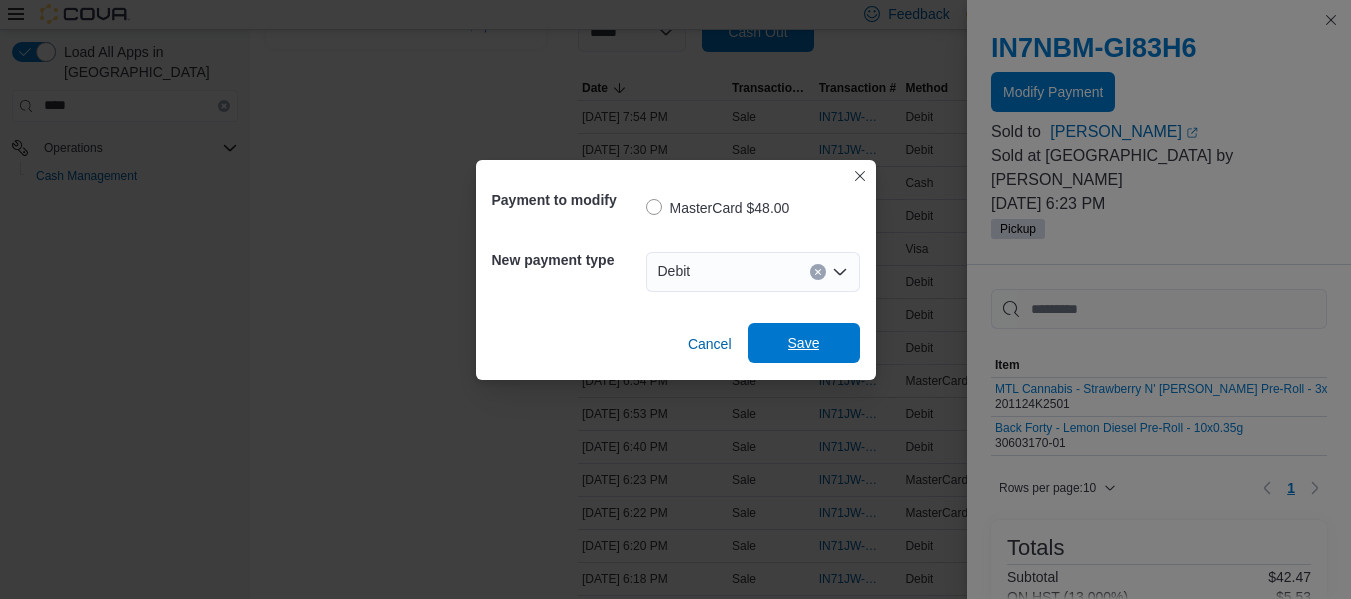 click on "Save" at bounding box center (804, 343) 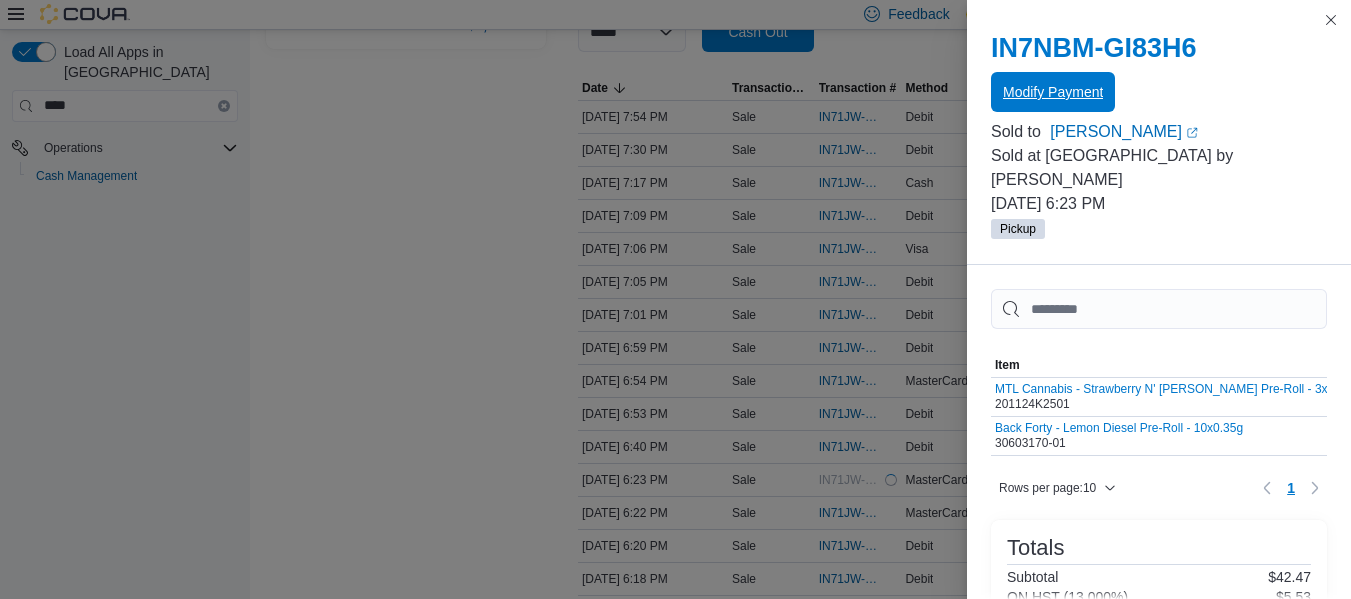 scroll, scrollTop: 0, scrollLeft: 0, axis: both 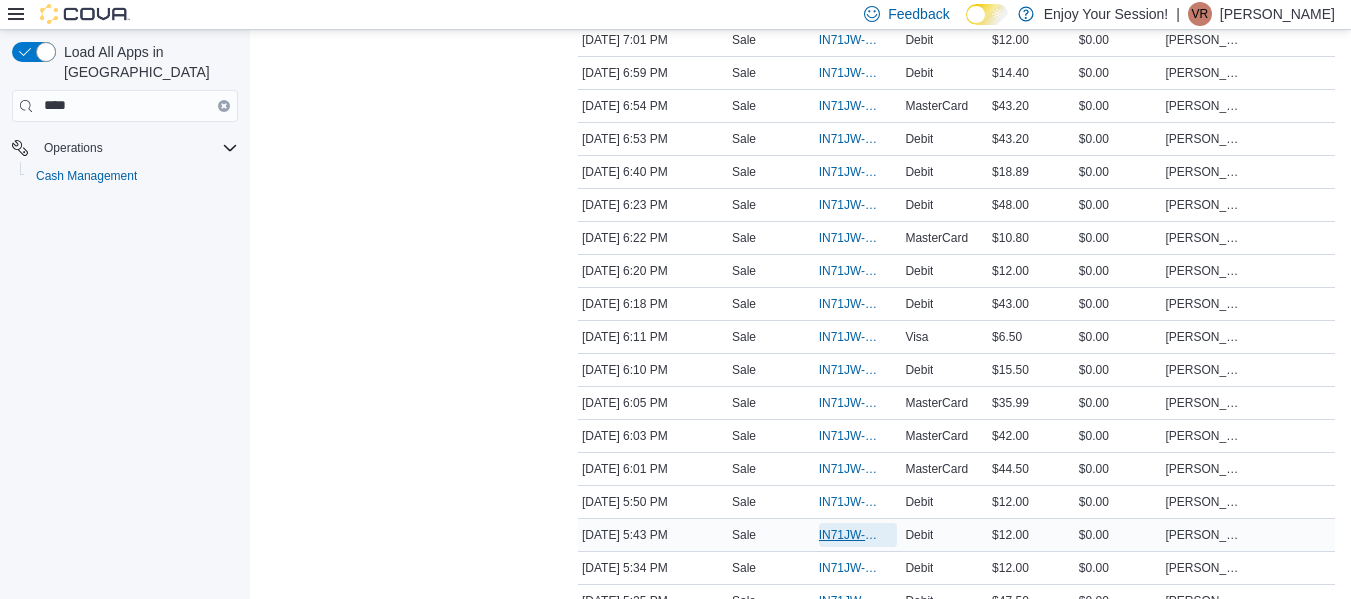 click on "IN71JW-7199592" at bounding box center (858, 535) 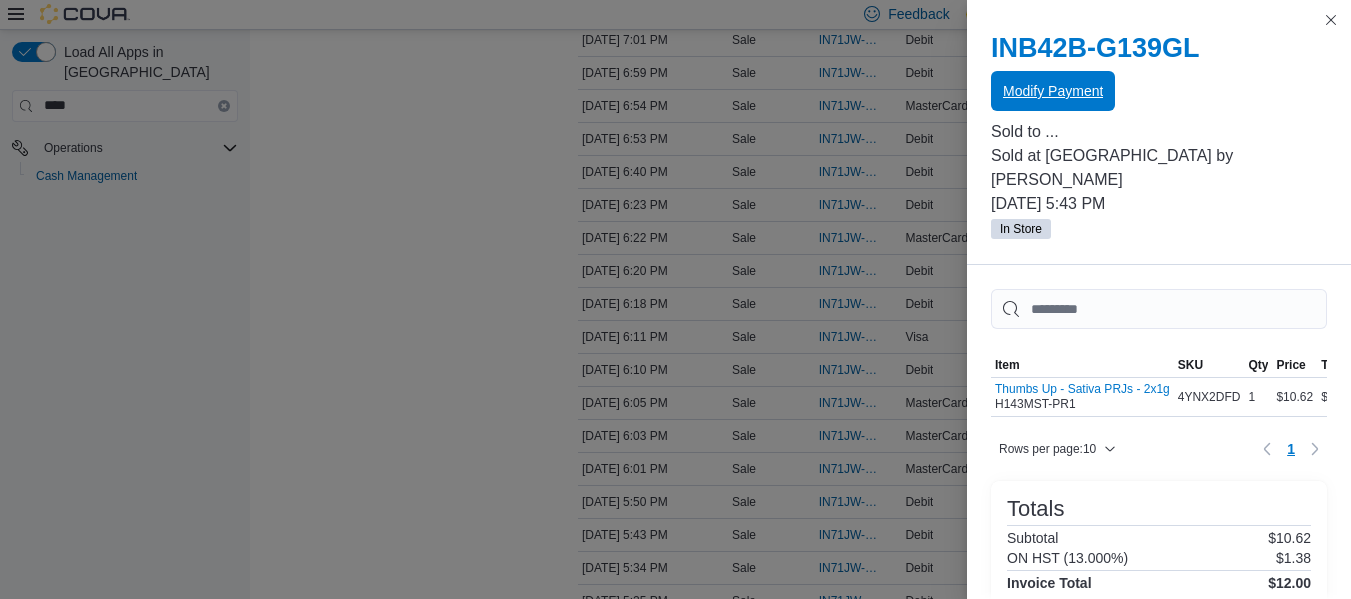 click on "Modify Payment" at bounding box center [1053, 91] 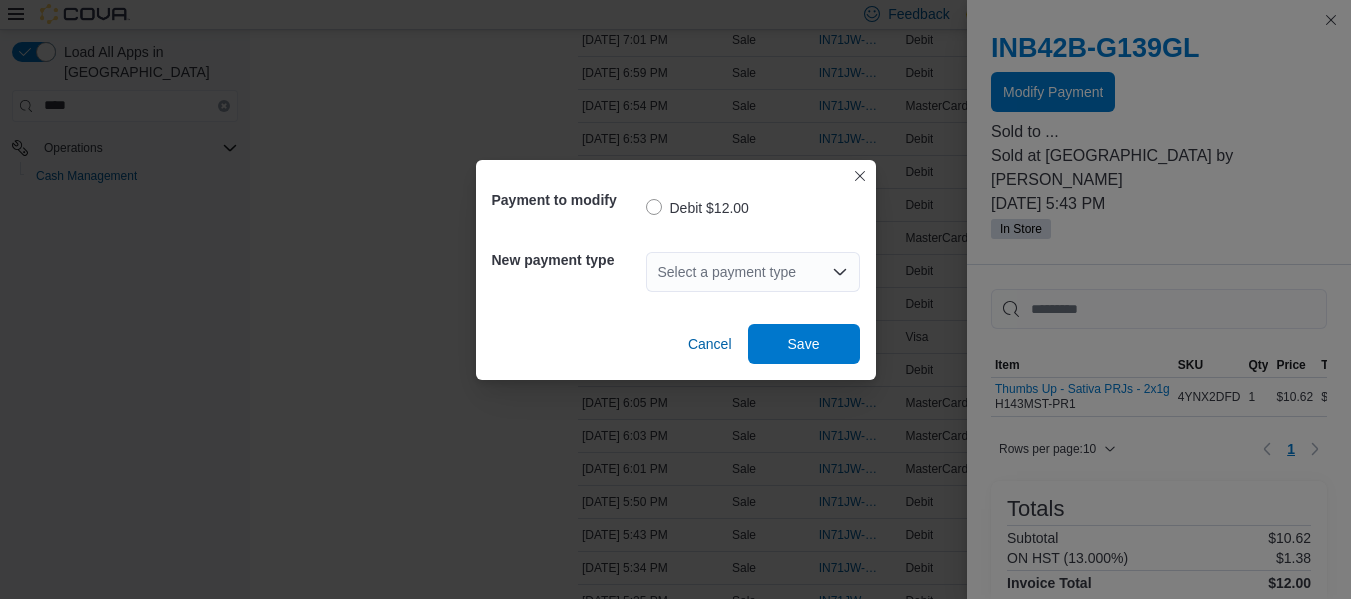 click on "Select a payment type" at bounding box center [753, 272] 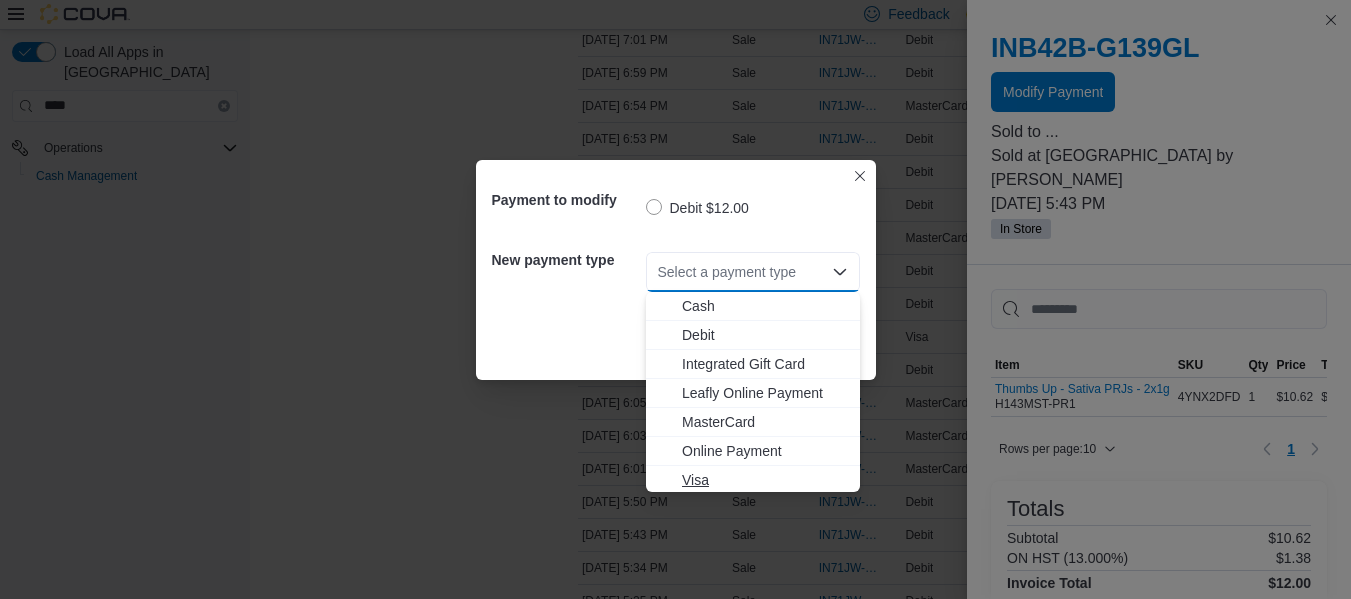click on "Visa" at bounding box center (753, 480) 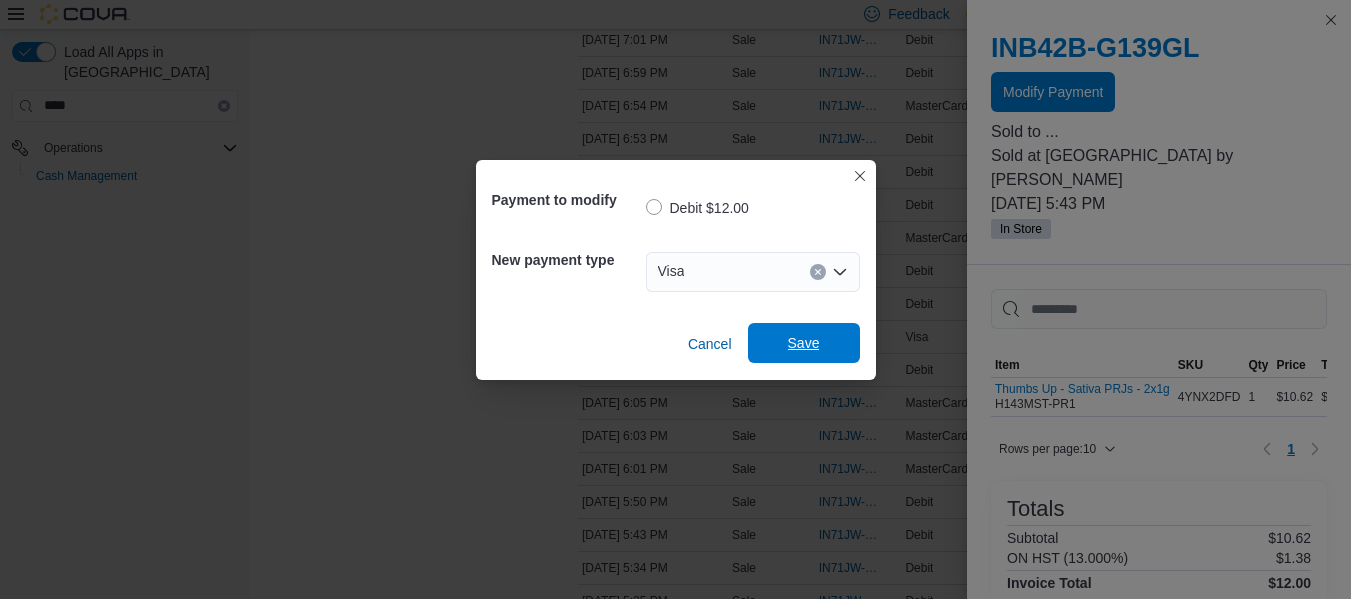click on "Save" at bounding box center [804, 343] 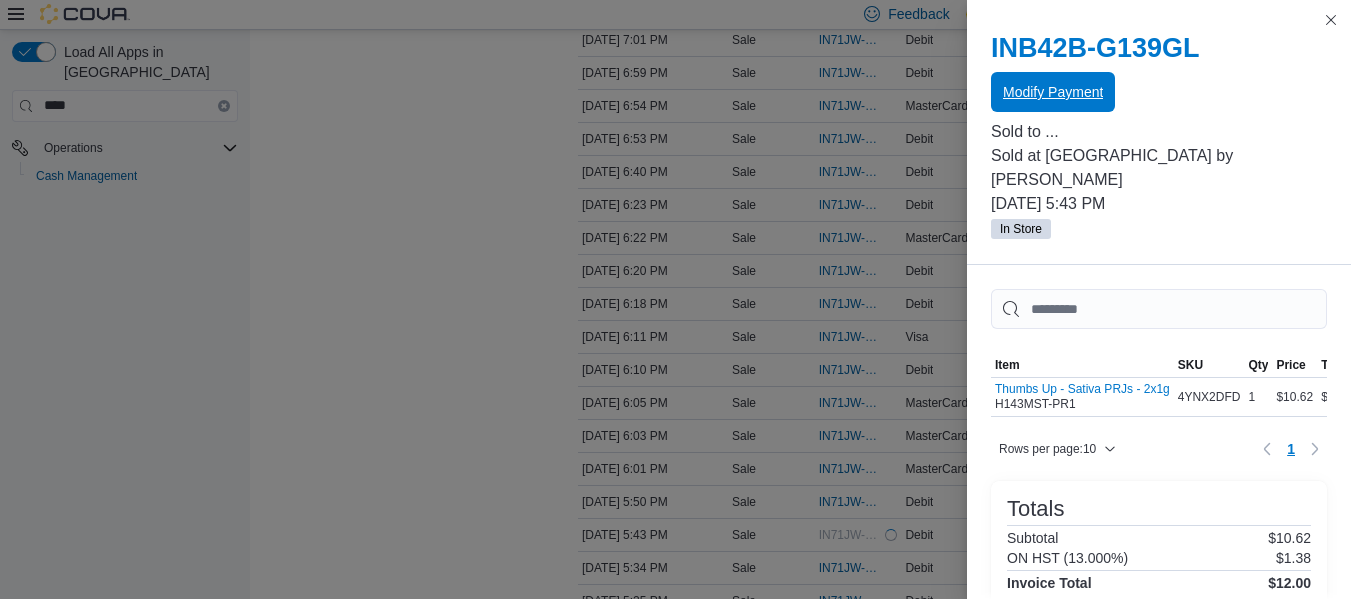 scroll, scrollTop: 0, scrollLeft: 0, axis: both 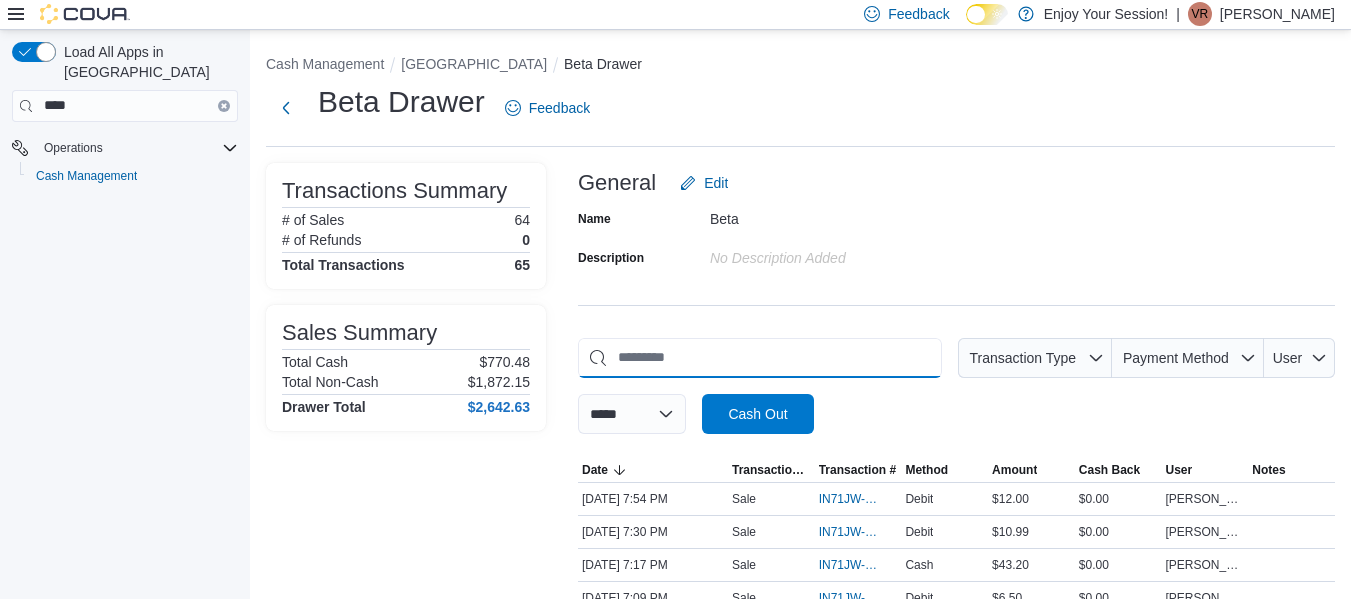 click at bounding box center (760, 358) 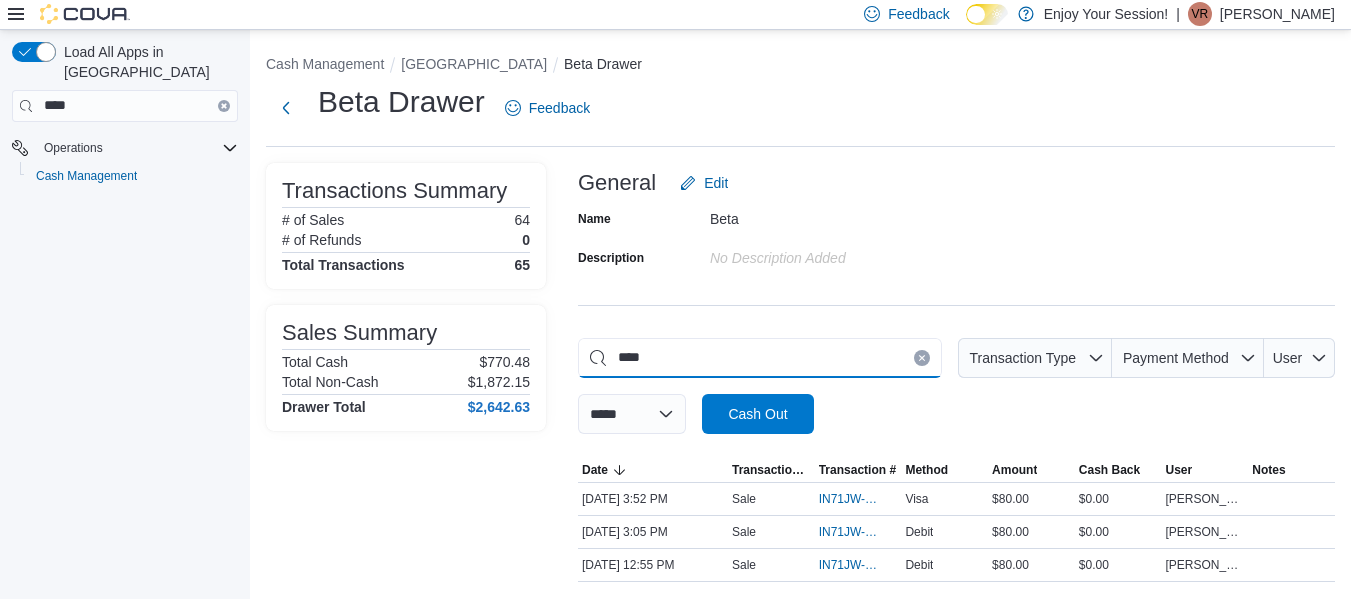 type on "*****" 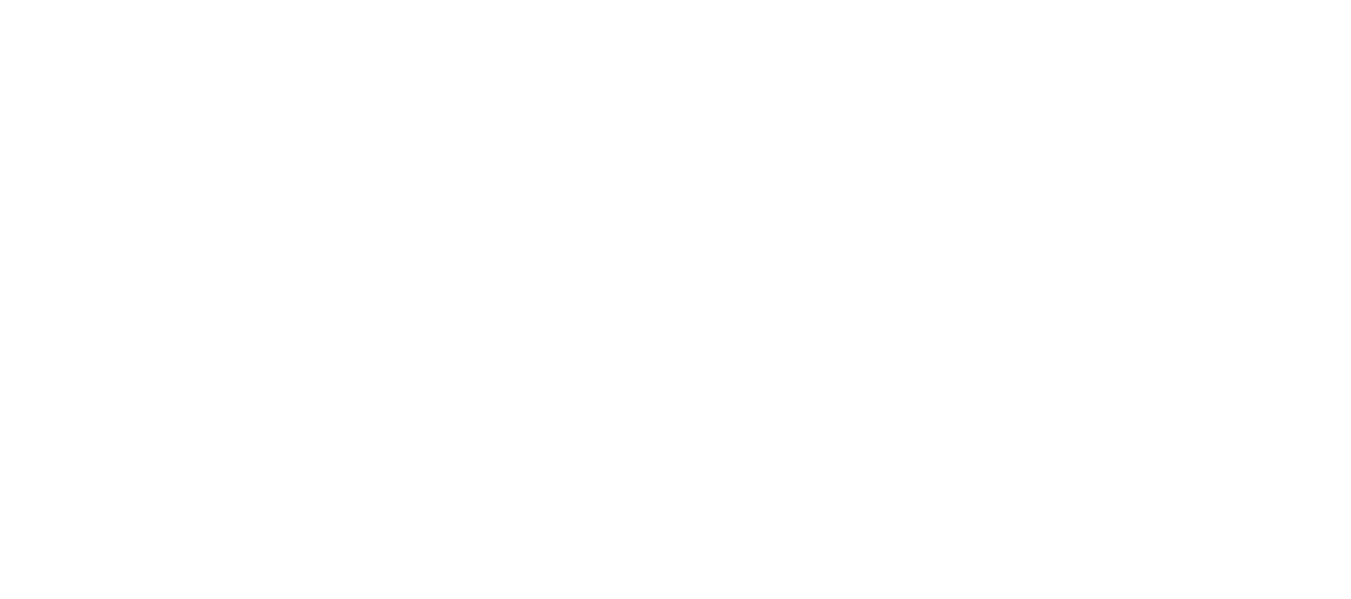 scroll, scrollTop: 0, scrollLeft: 0, axis: both 